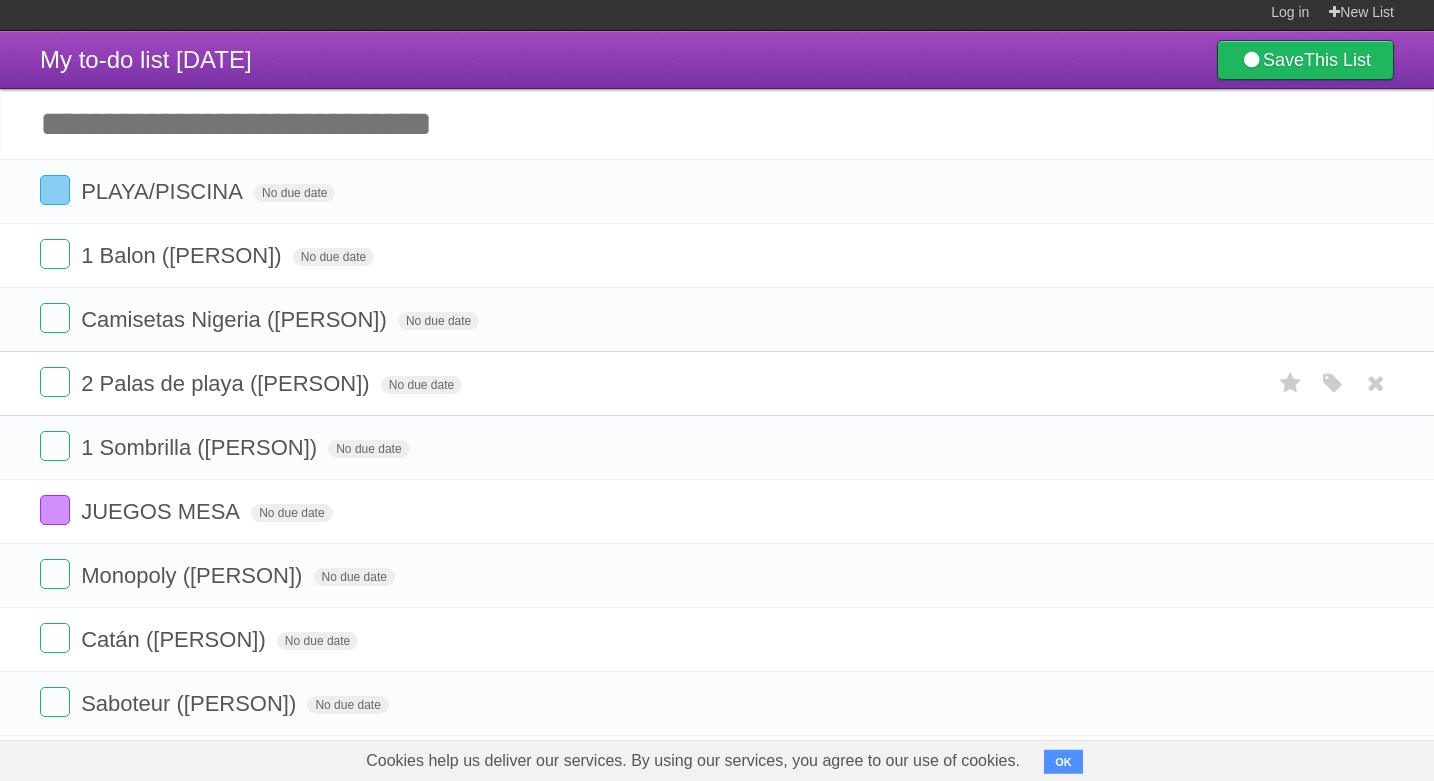 scroll, scrollTop: 0, scrollLeft: 0, axis: both 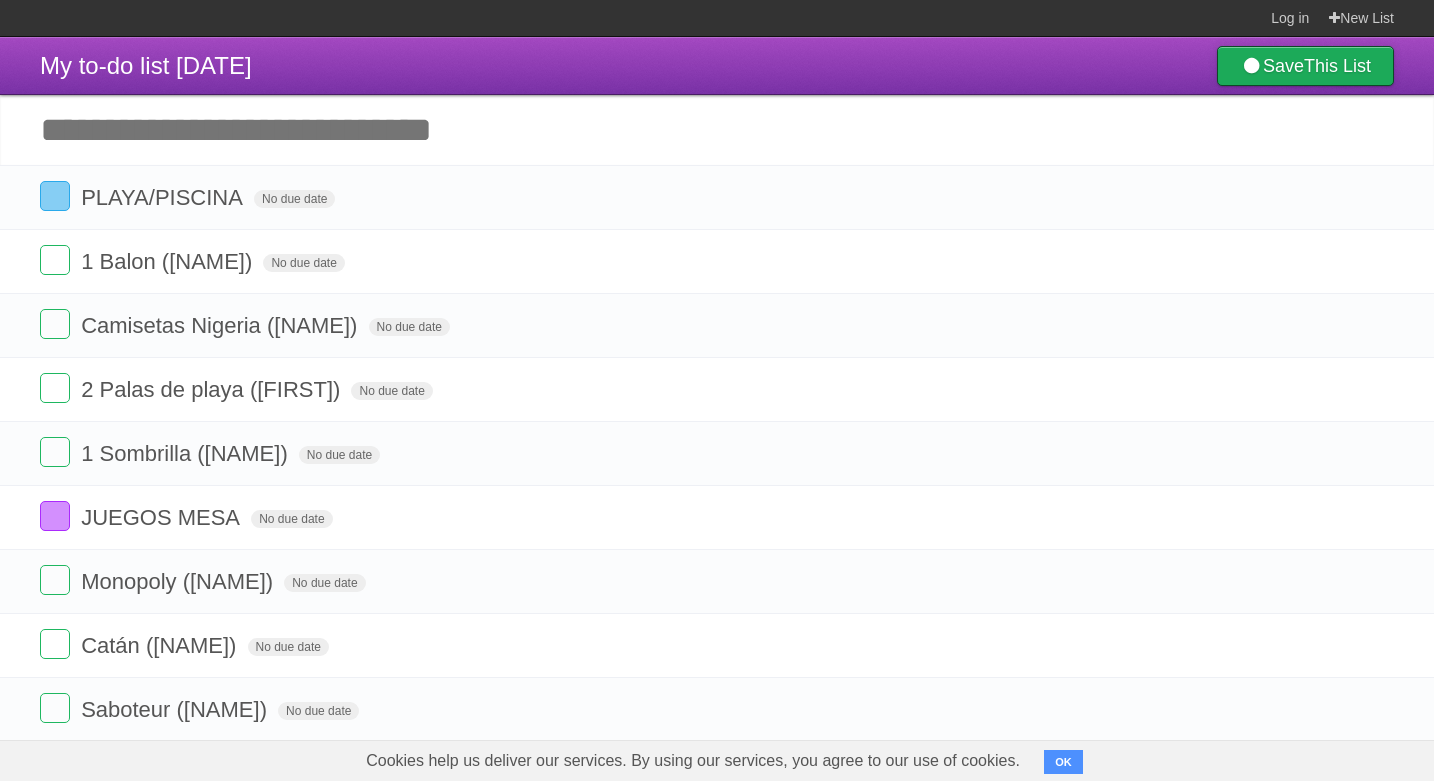 click on "Save  This List" at bounding box center [1305, 66] 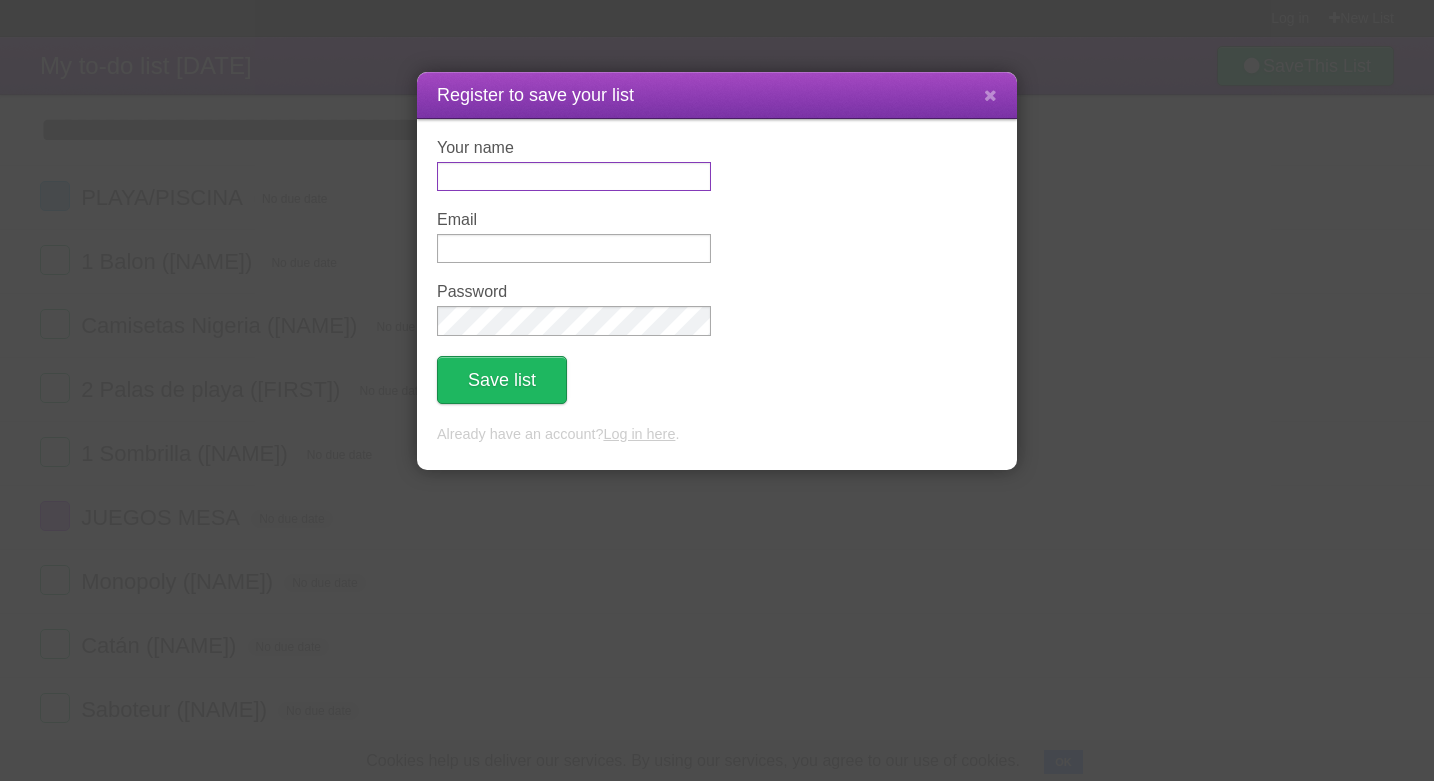 click on "Your name" at bounding box center [574, 176] 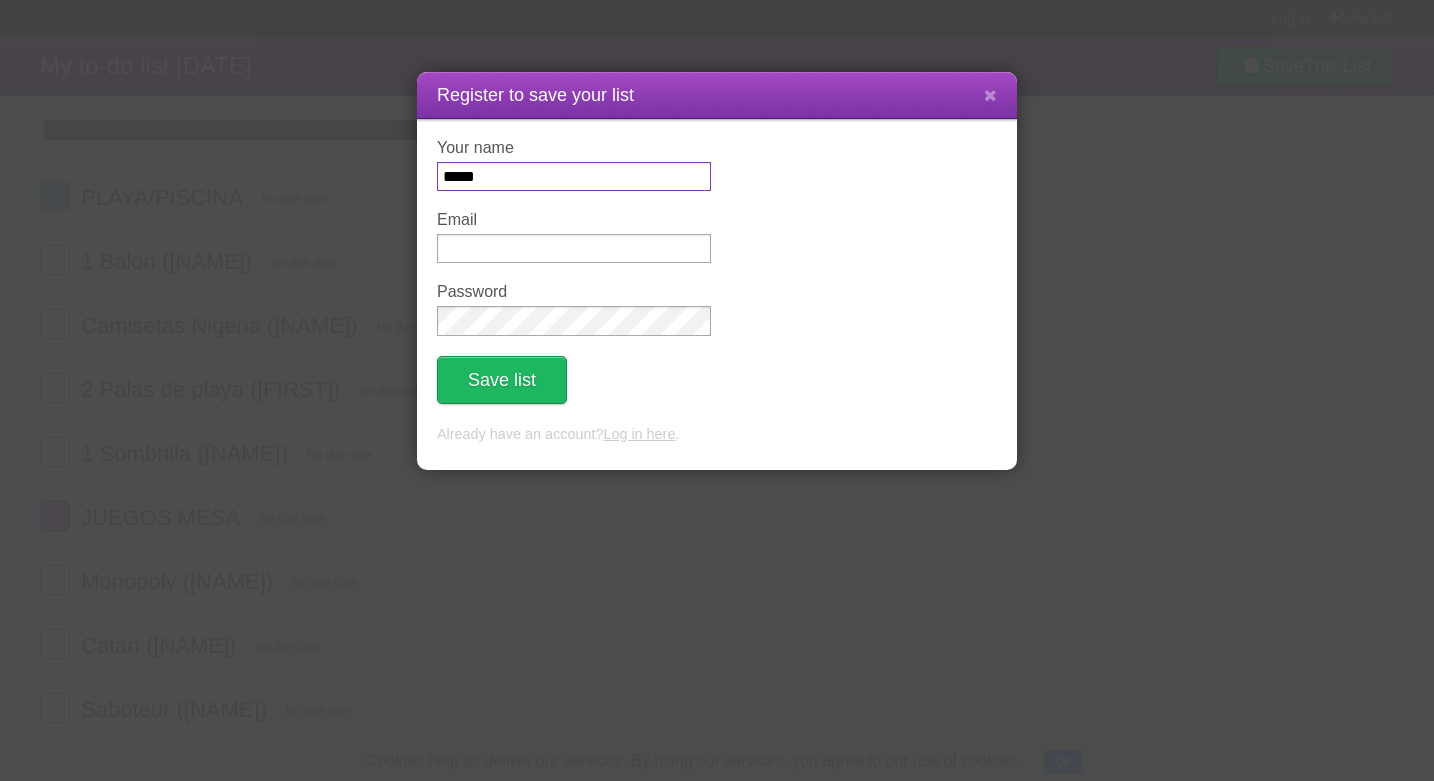 type on "*****" 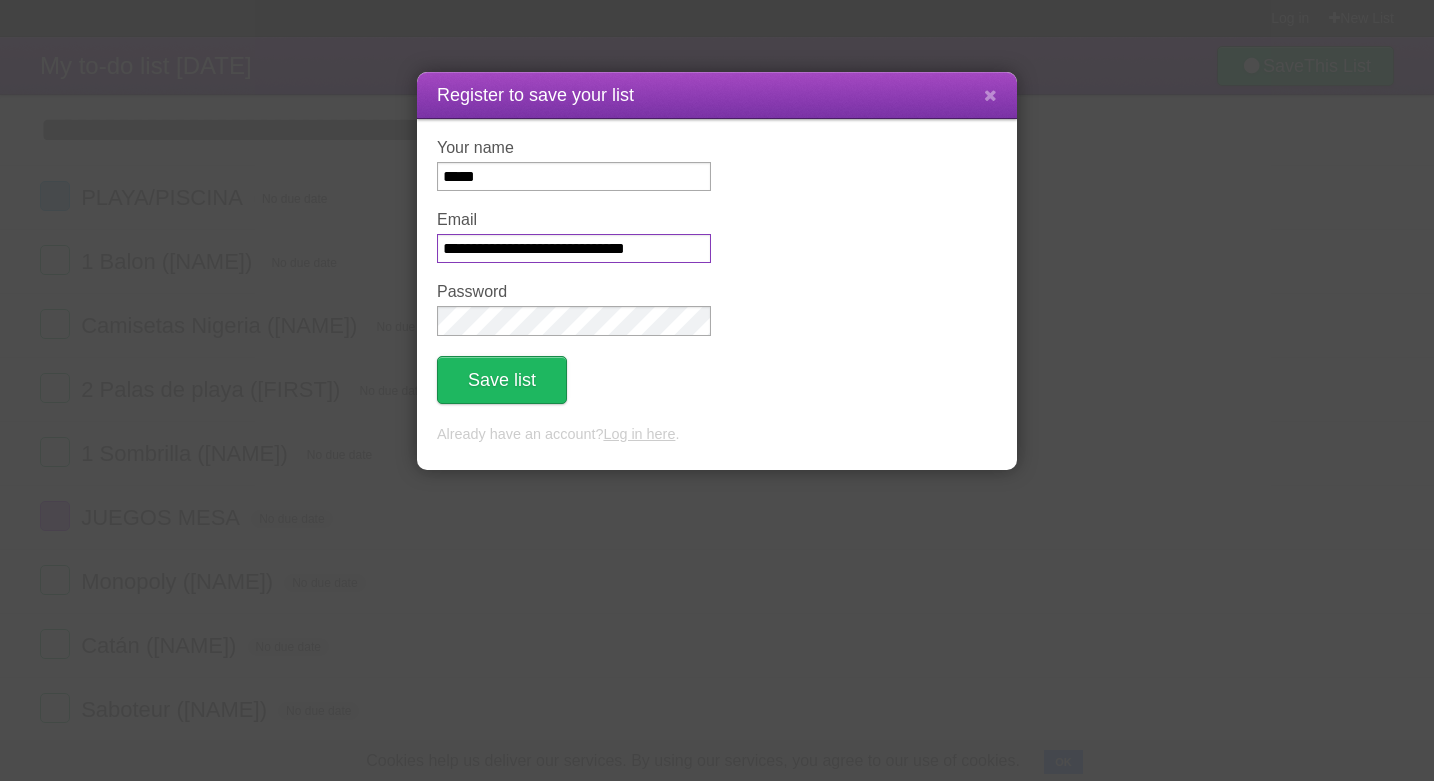 type on "**********" 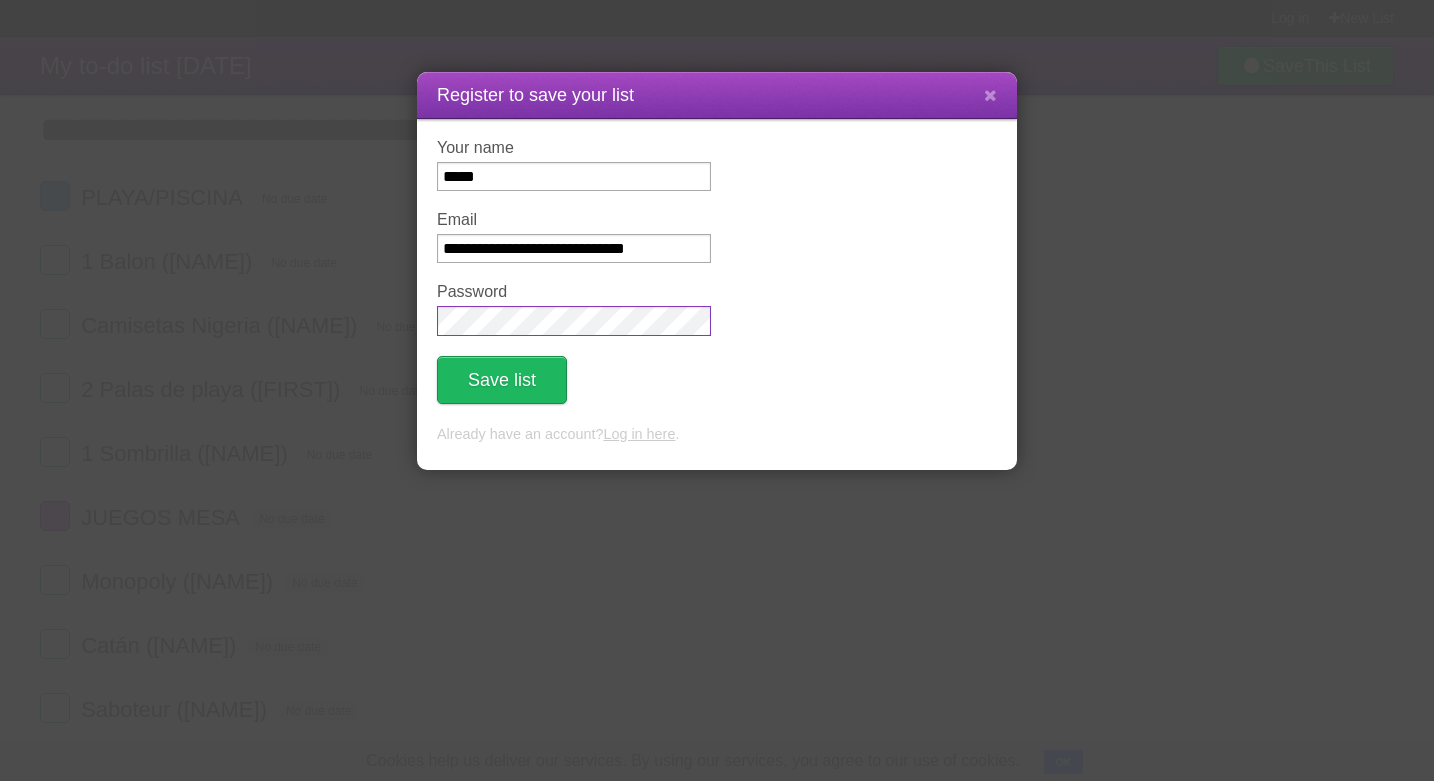 click on "Save list" at bounding box center [502, 380] 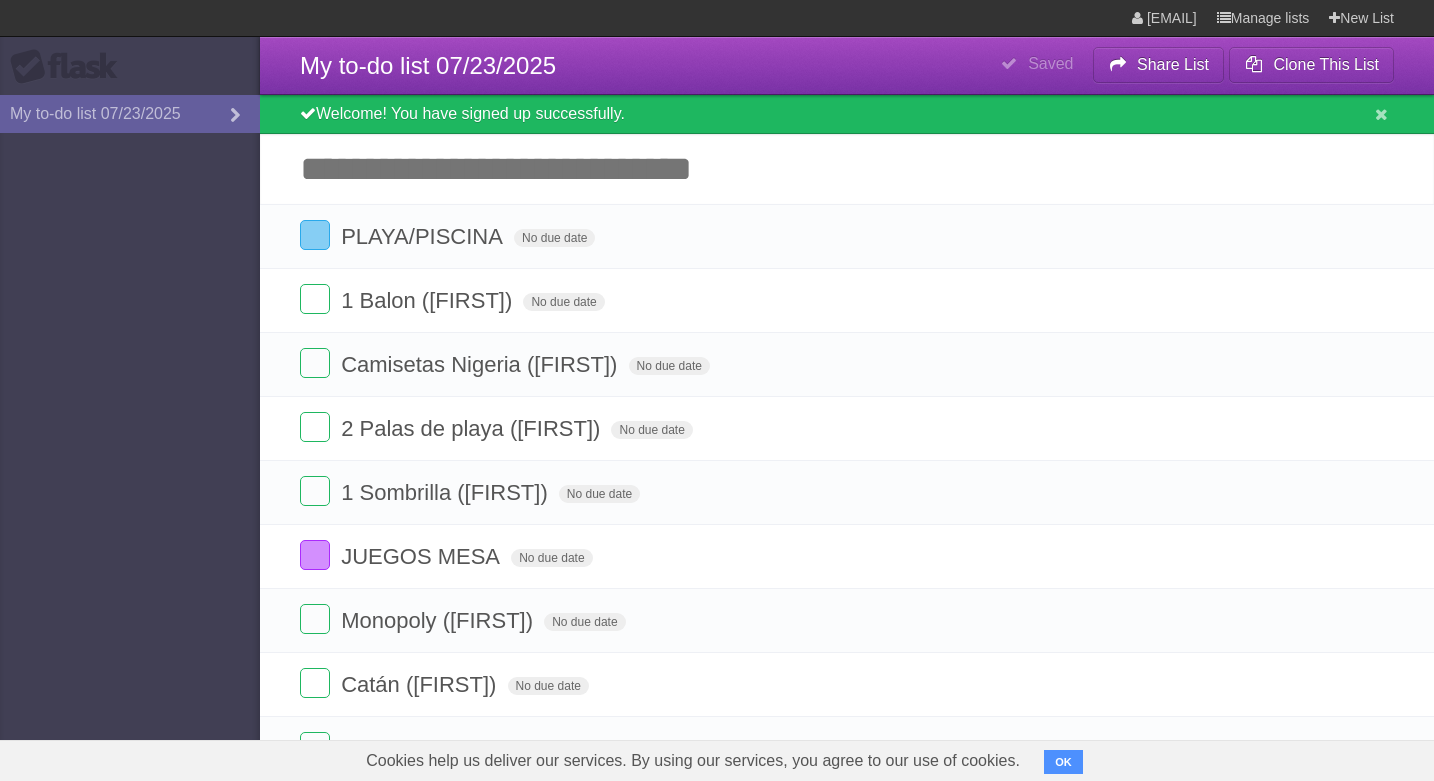 scroll, scrollTop: 0, scrollLeft: 0, axis: both 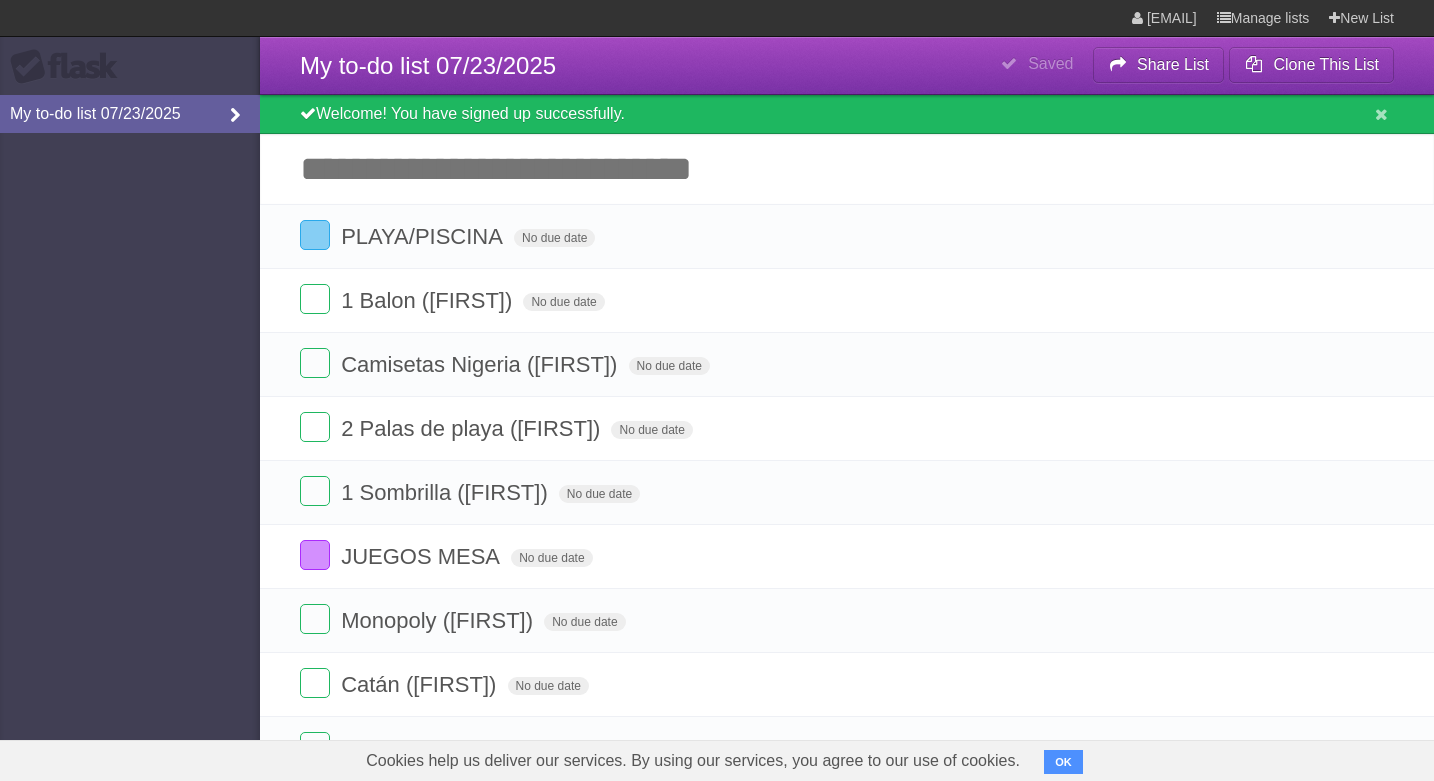 click at bounding box center (235, 116) 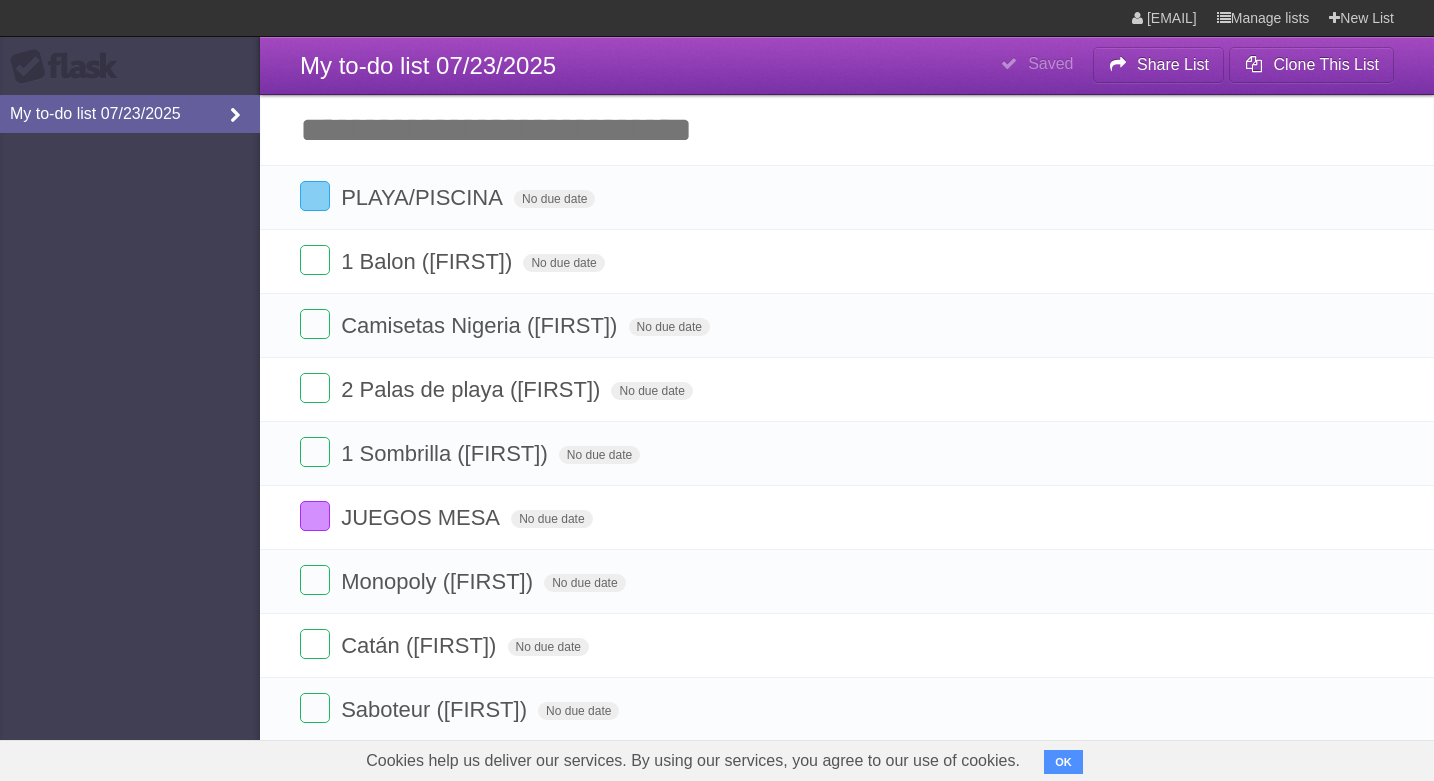 click on "My to-do list [DATE]" at bounding box center (130, 114) 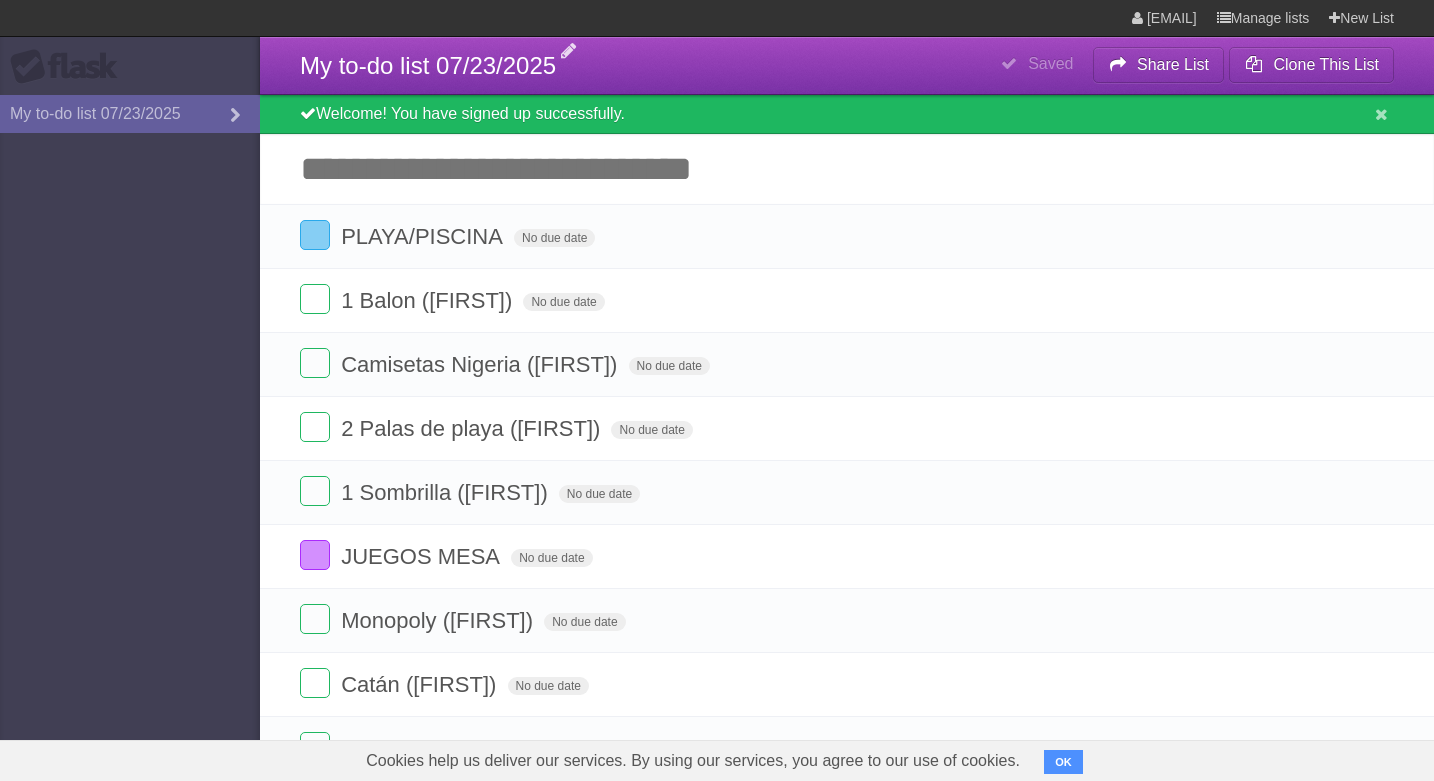 click on "My to-do list 07/23/2025" at bounding box center (428, 65) 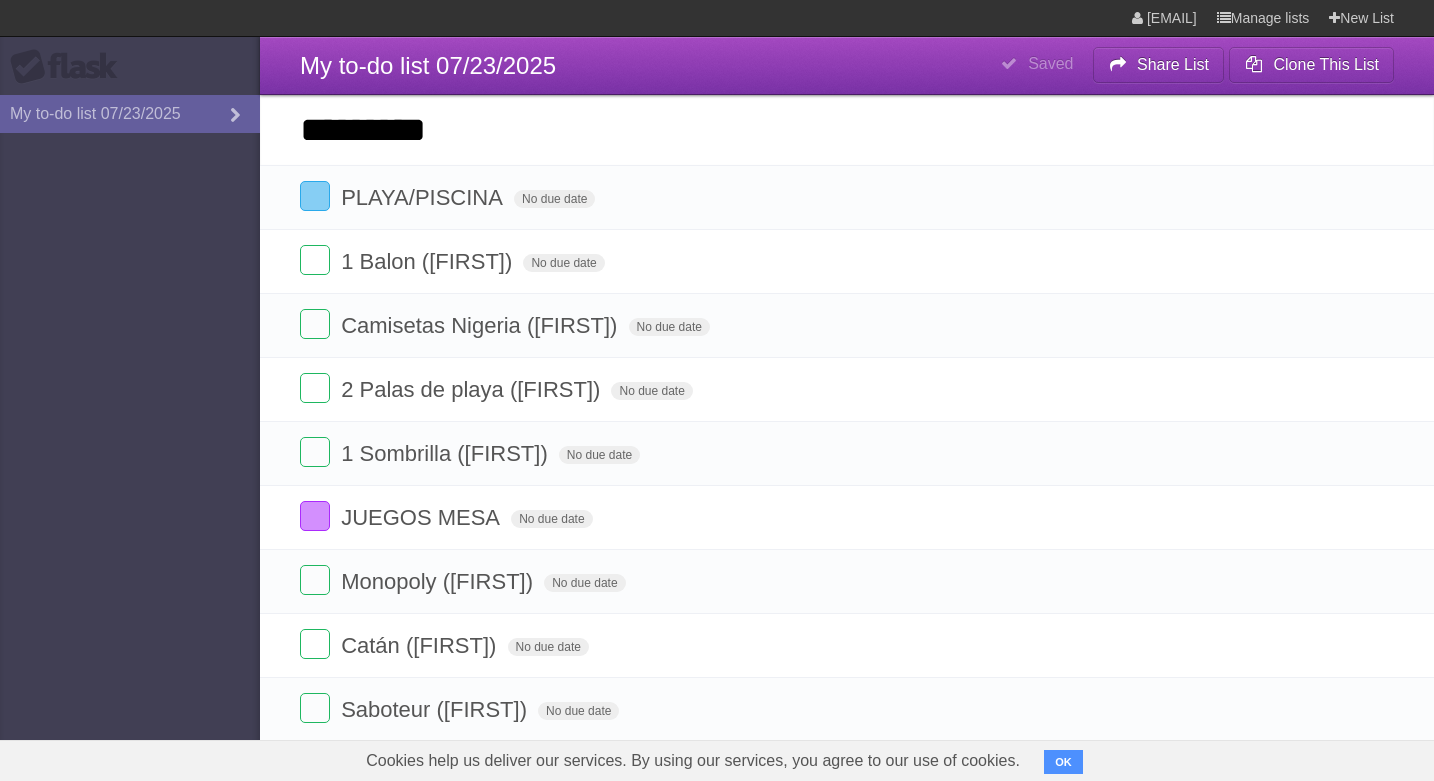 type on "*********" 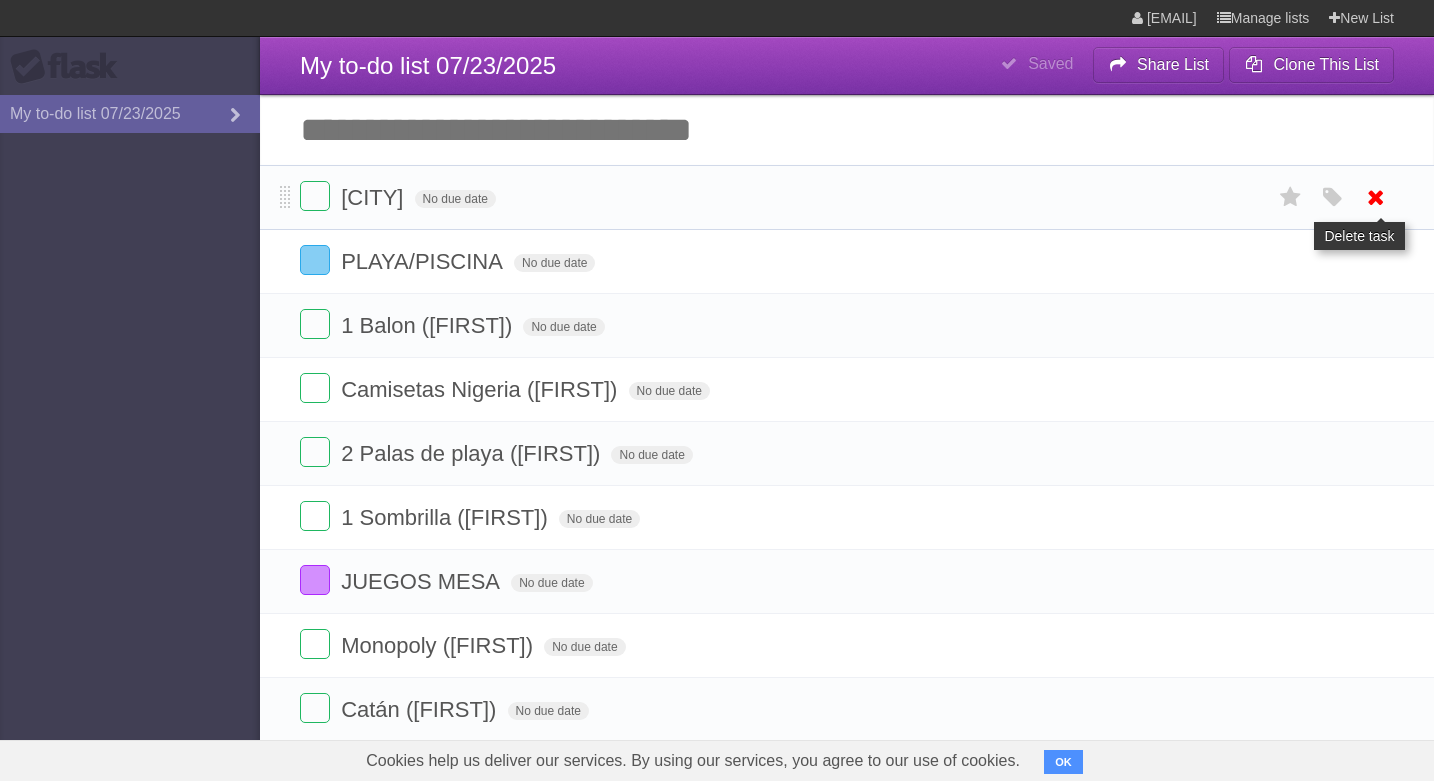 click at bounding box center [1376, 197] 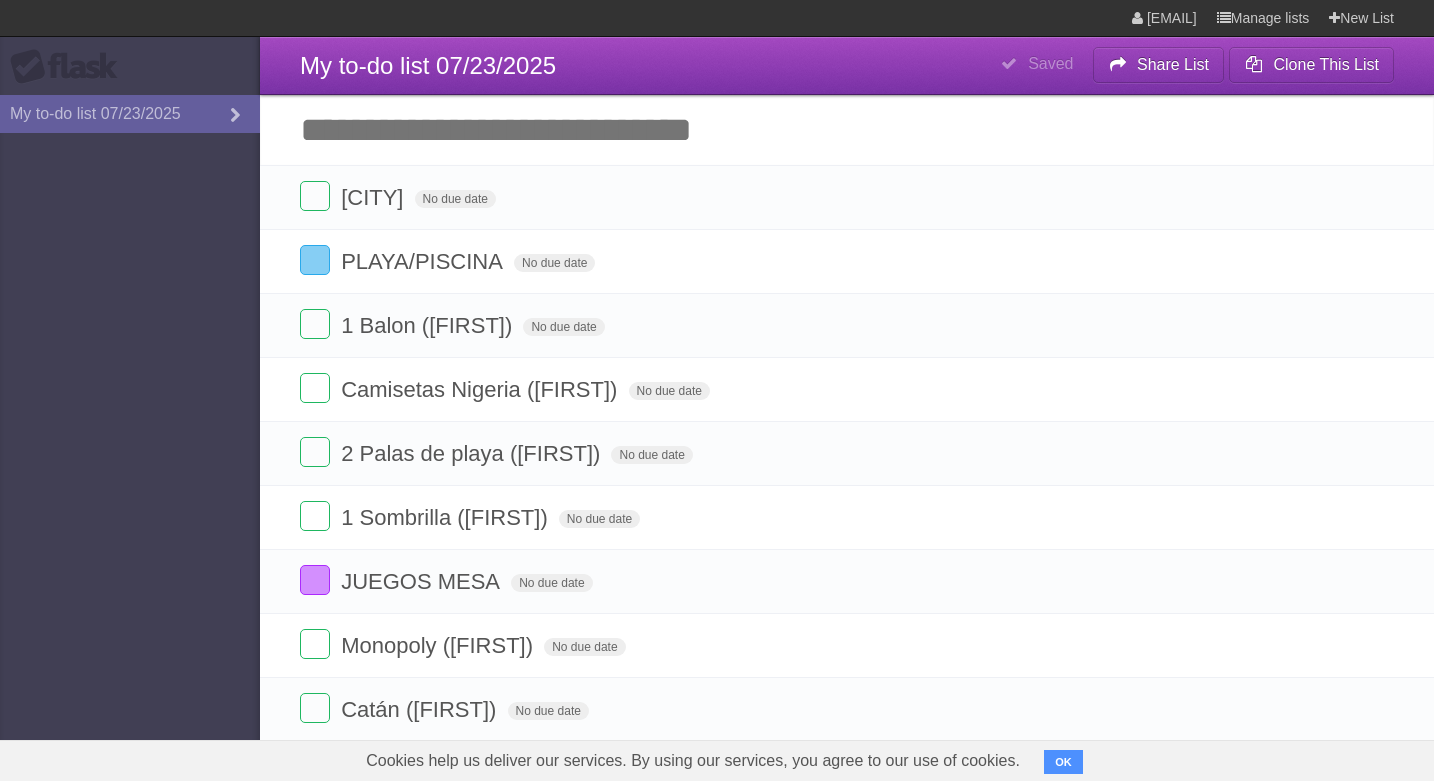 click on "**********" at bounding box center [847, 66] 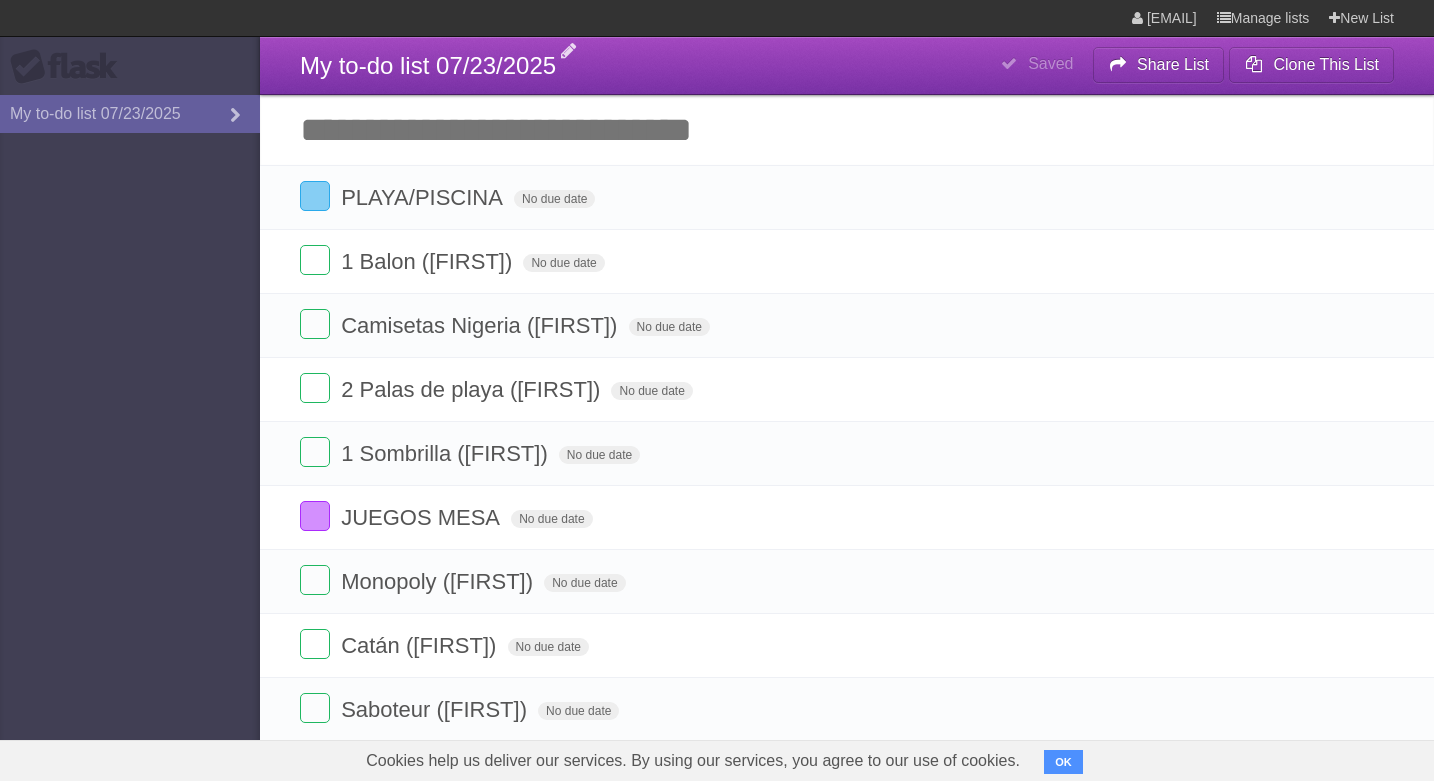 click on "My to-do list 07/23/2025" at bounding box center (428, 65) 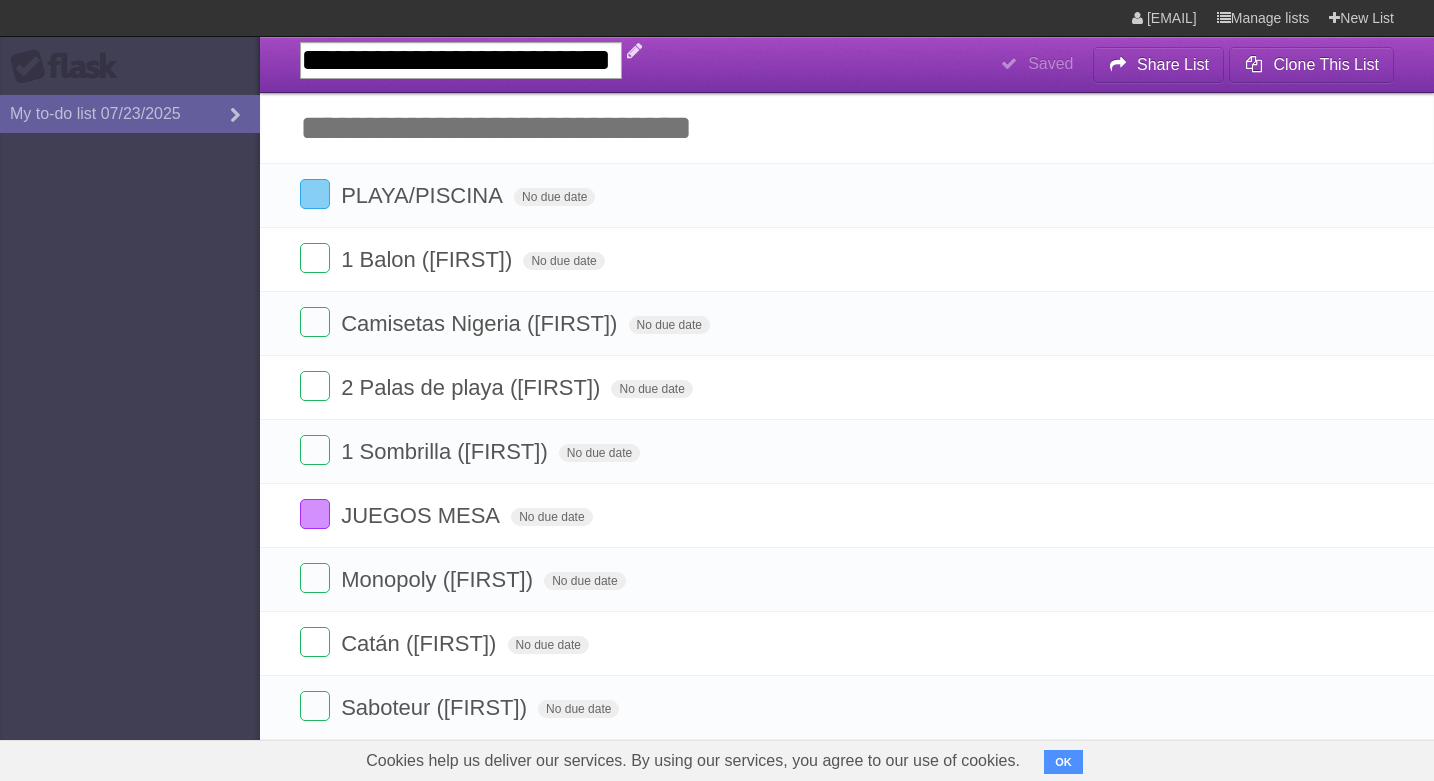 click on "**********" at bounding box center [461, 60] 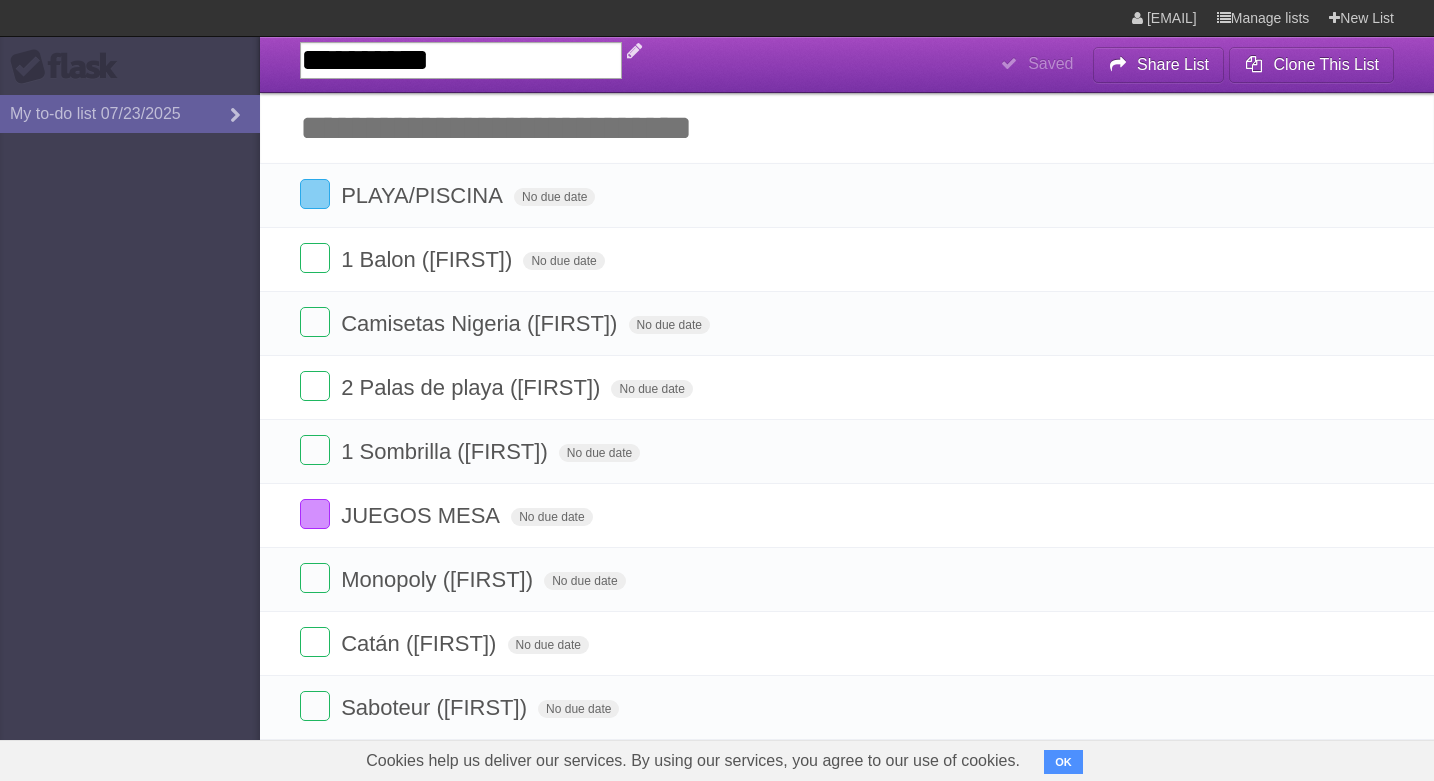 type on "*********" 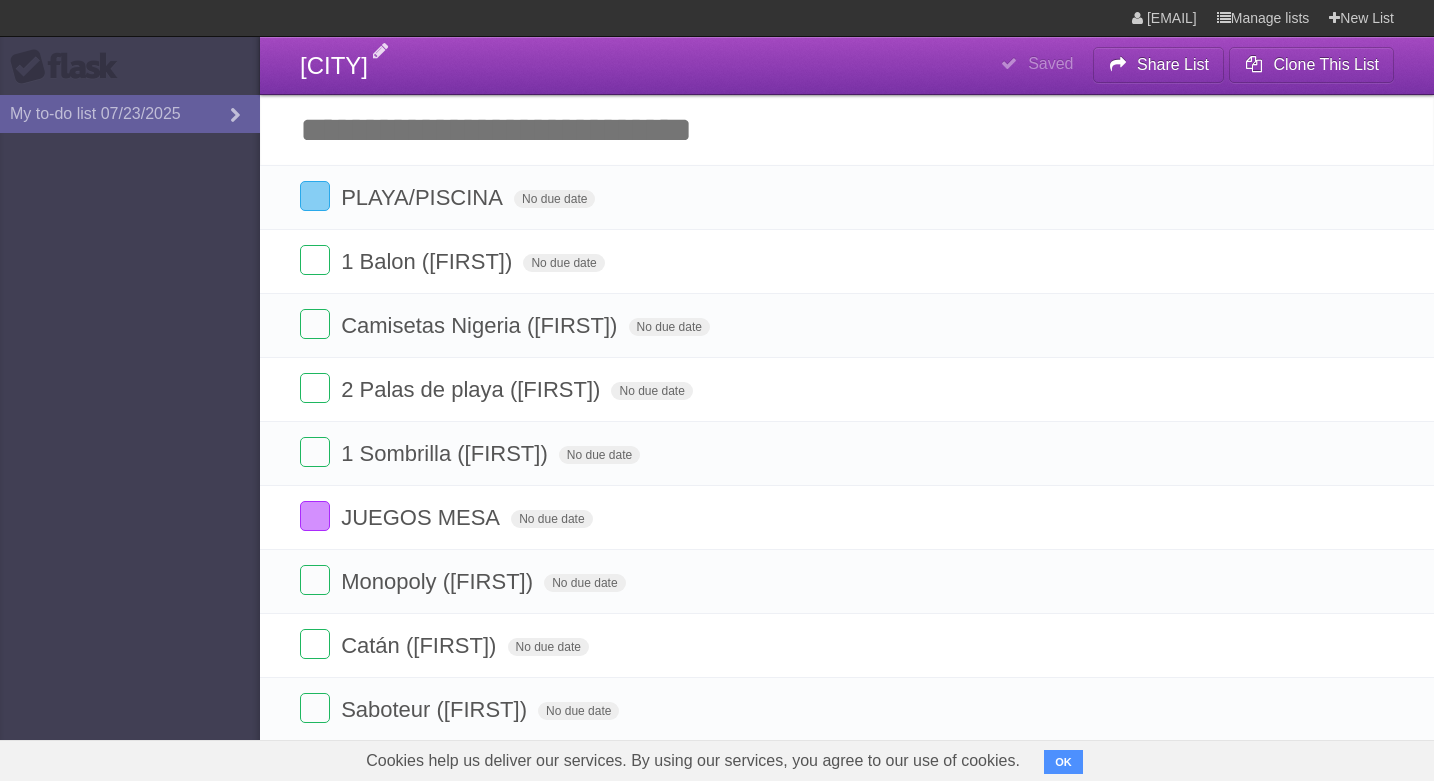 click on "Flask
My to-do list 07/23/2025" at bounding box center (130, 390) 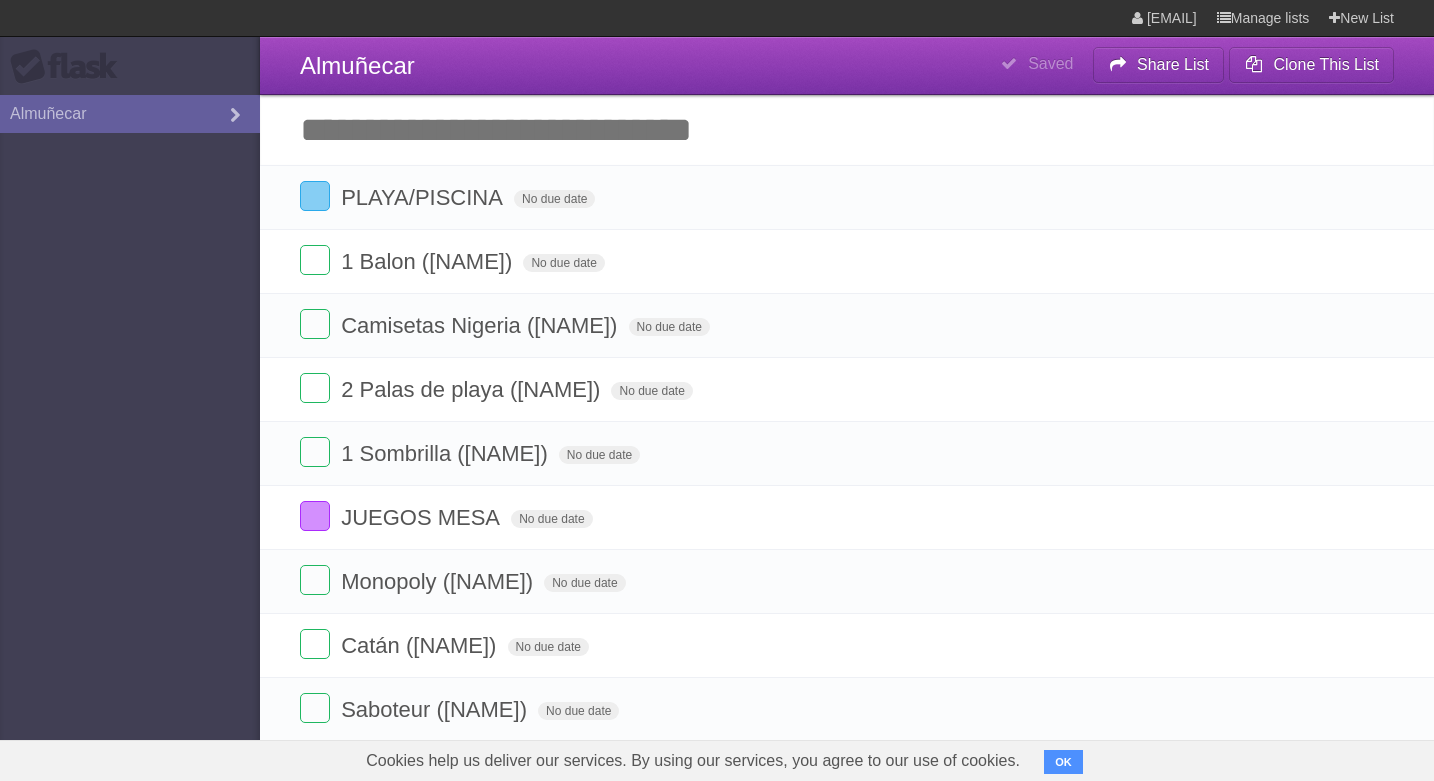 scroll, scrollTop: 0, scrollLeft: 0, axis: both 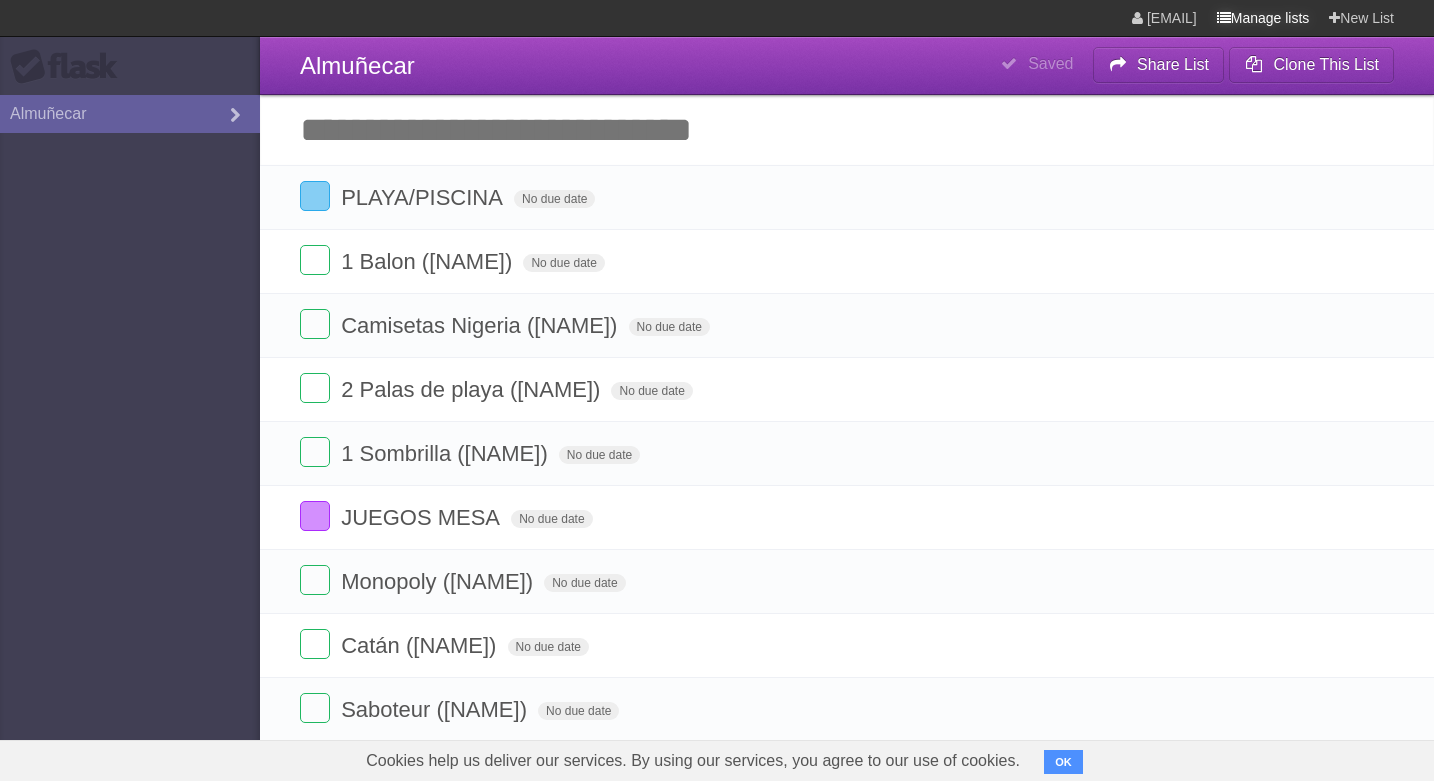 click on "Manage lists" at bounding box center [1263, 18] 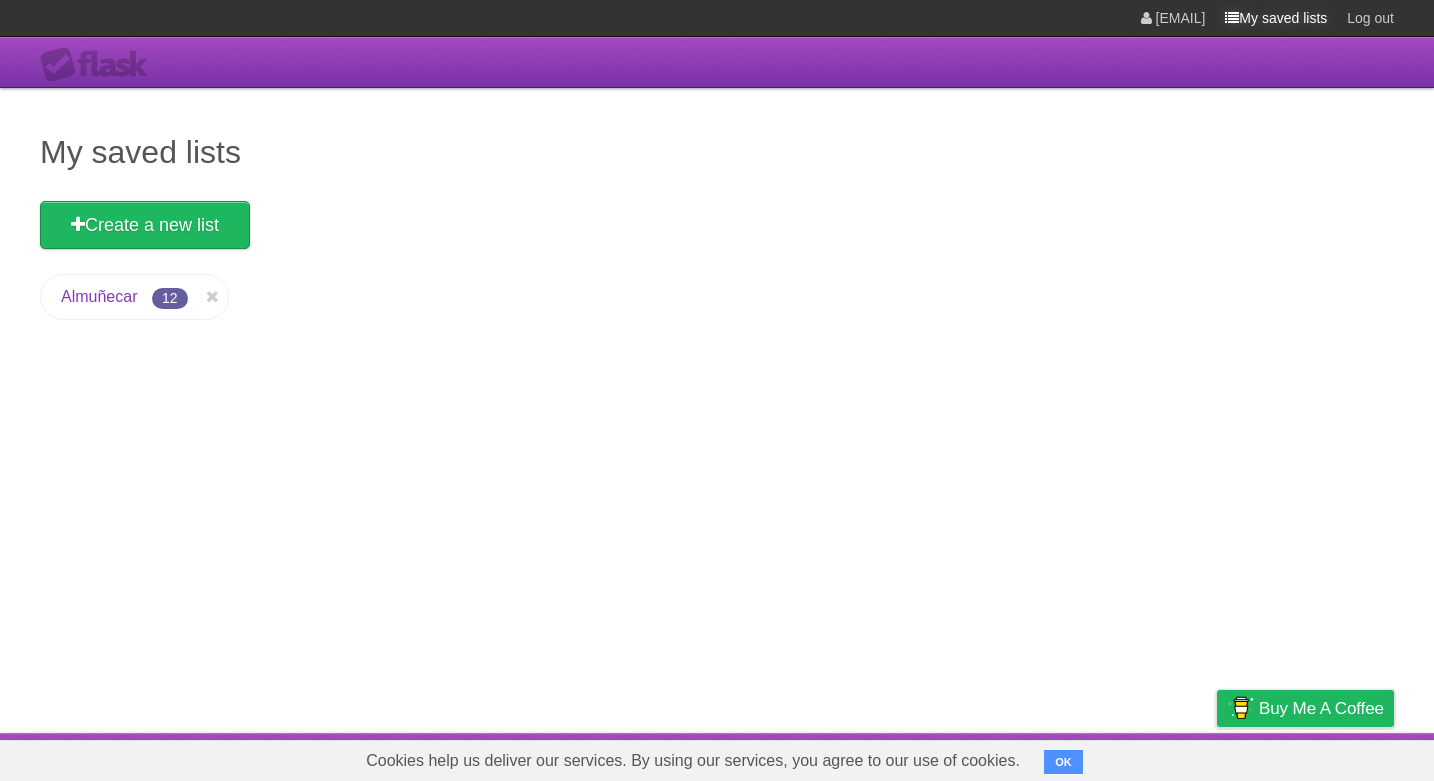 click at bounding box center [1232, 18] 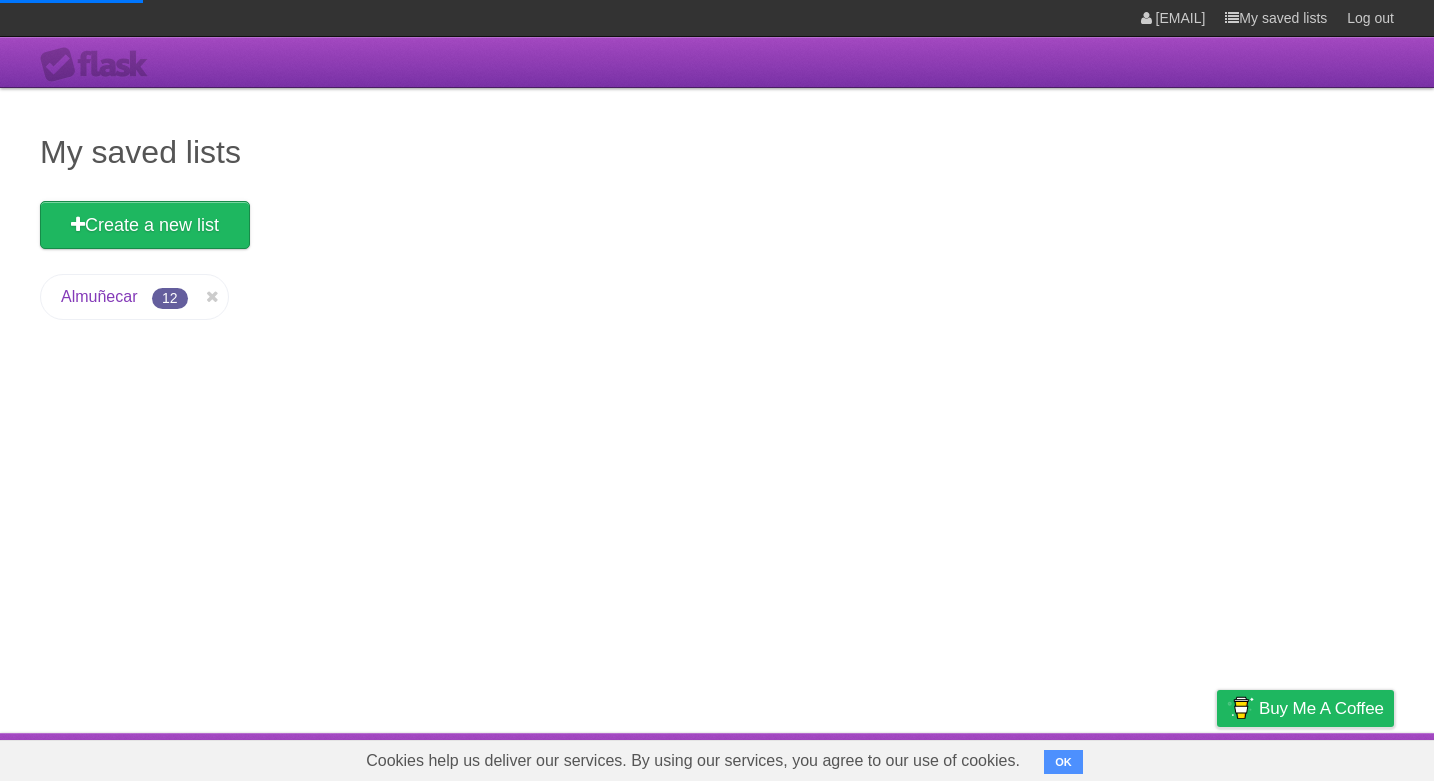 click on "Almuñecar" at bounding box center (99, 296) 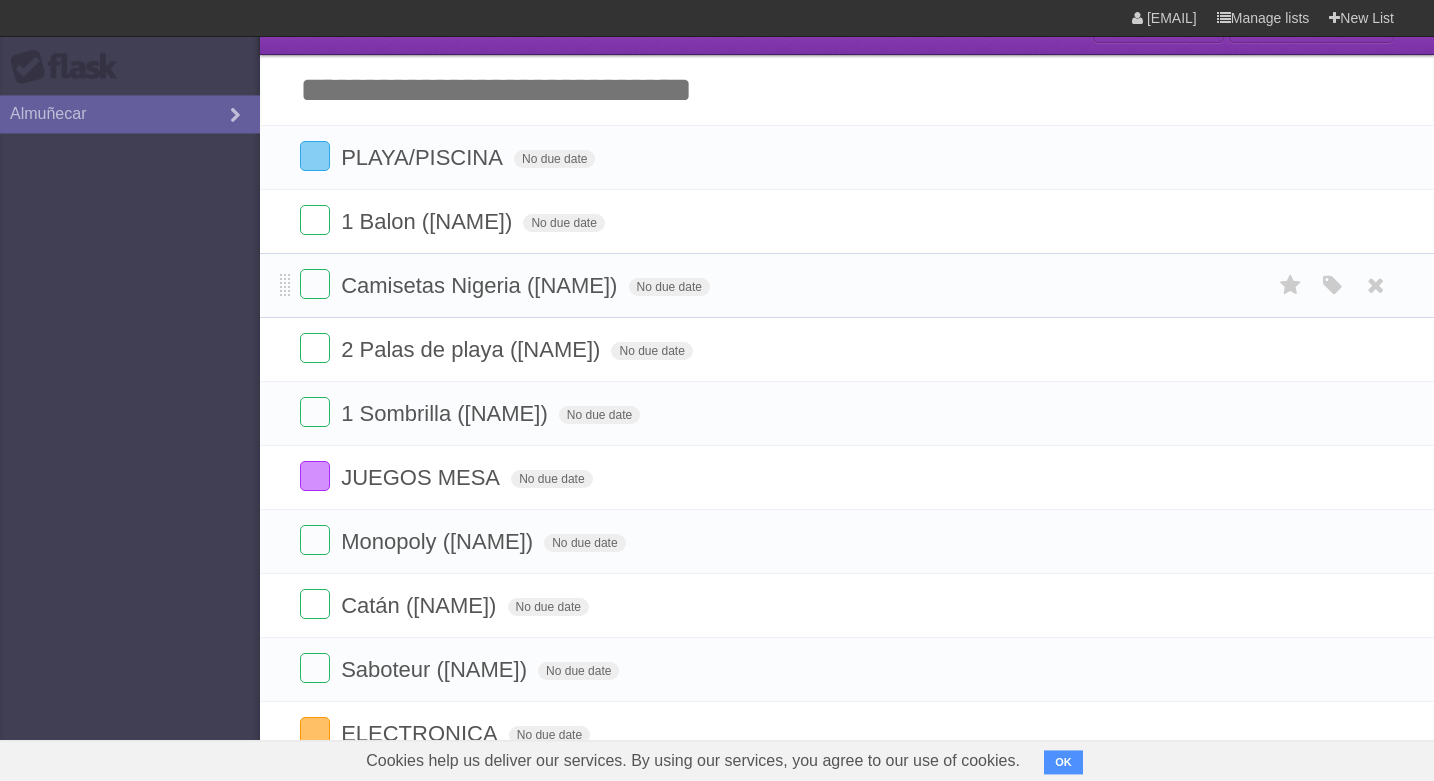scroll, scrollTop: 0, scrollLeft: 0, axis: both 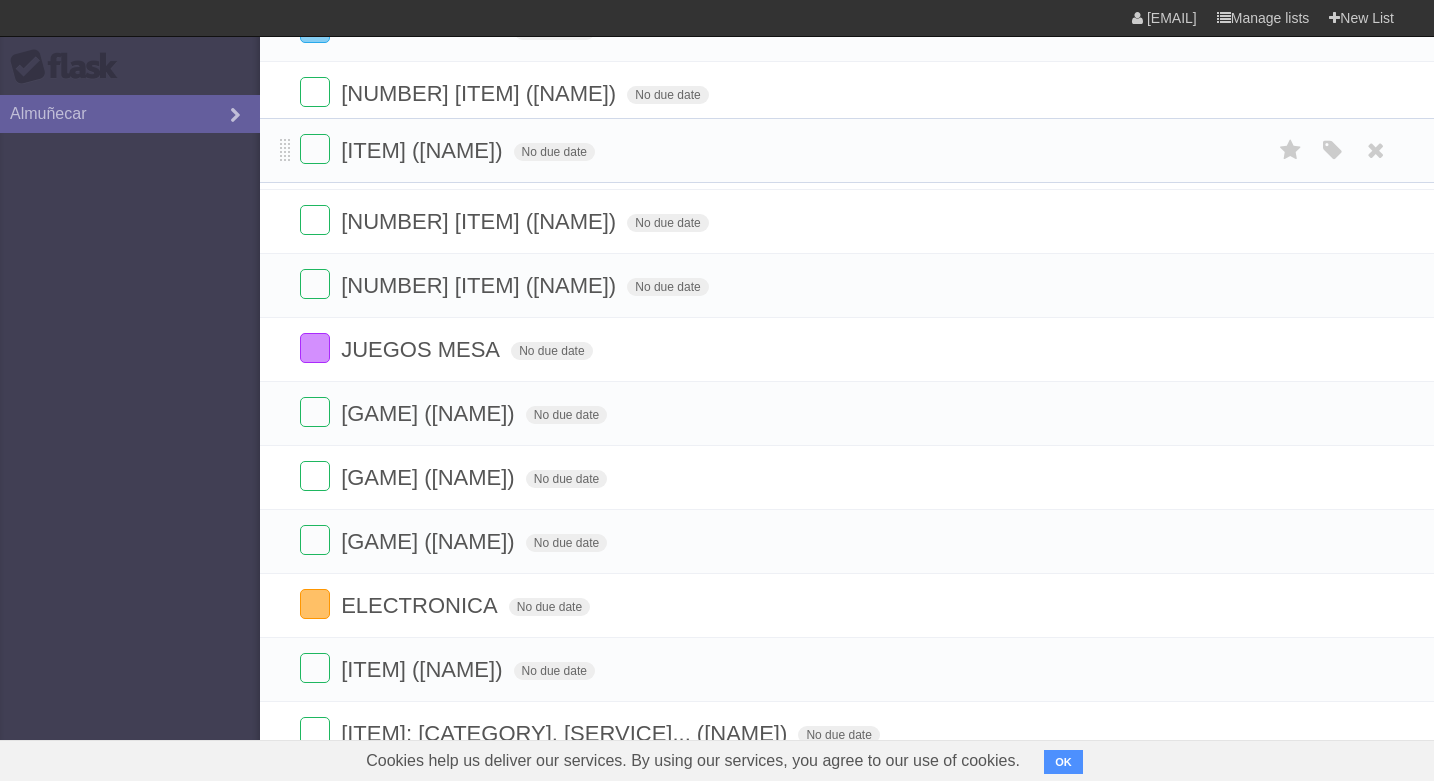 drag, startPoint x: 289, startPoint y: 676, endPoint x: 294, endPoint y: 146, distance: 530.02356 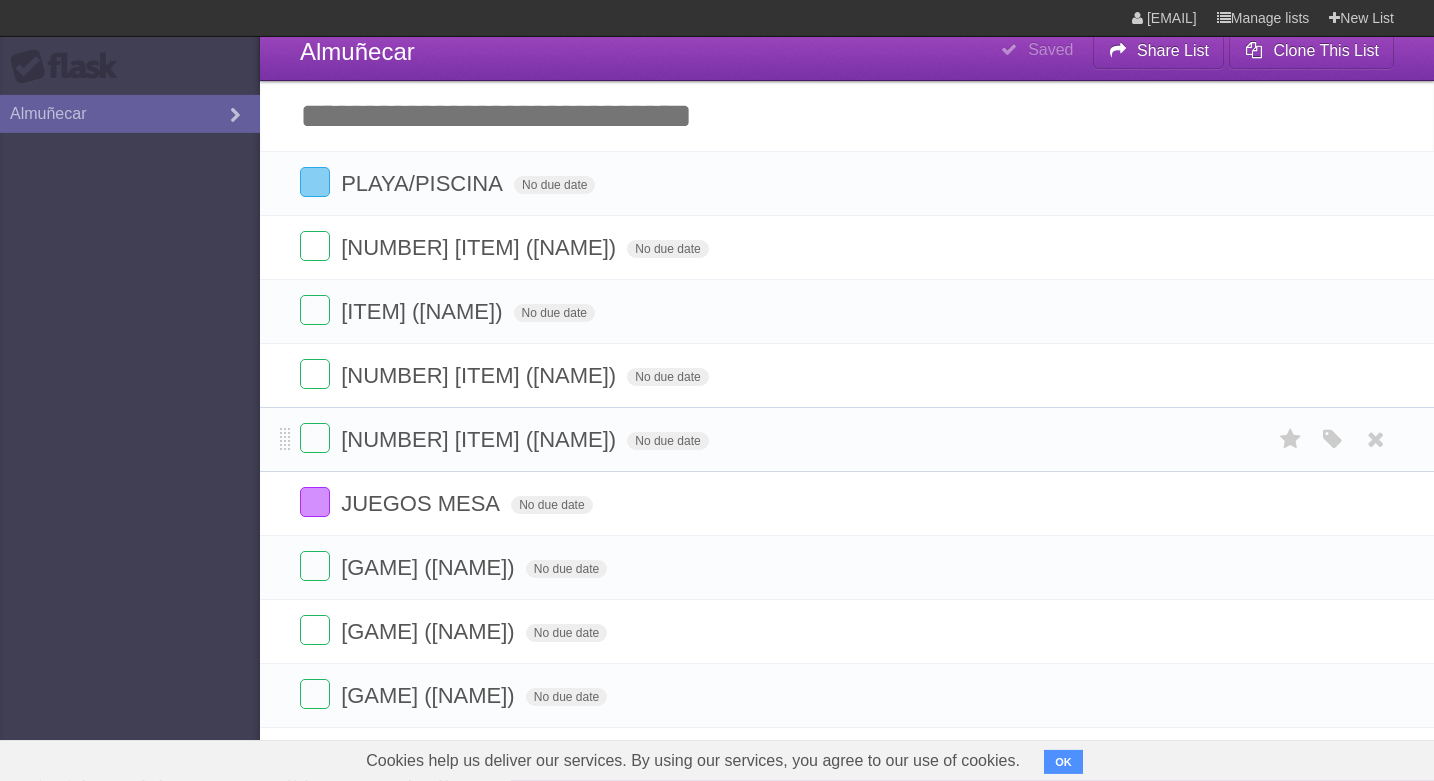 scroll, scrollTop: 0, scrollLeft: 0, axis: both 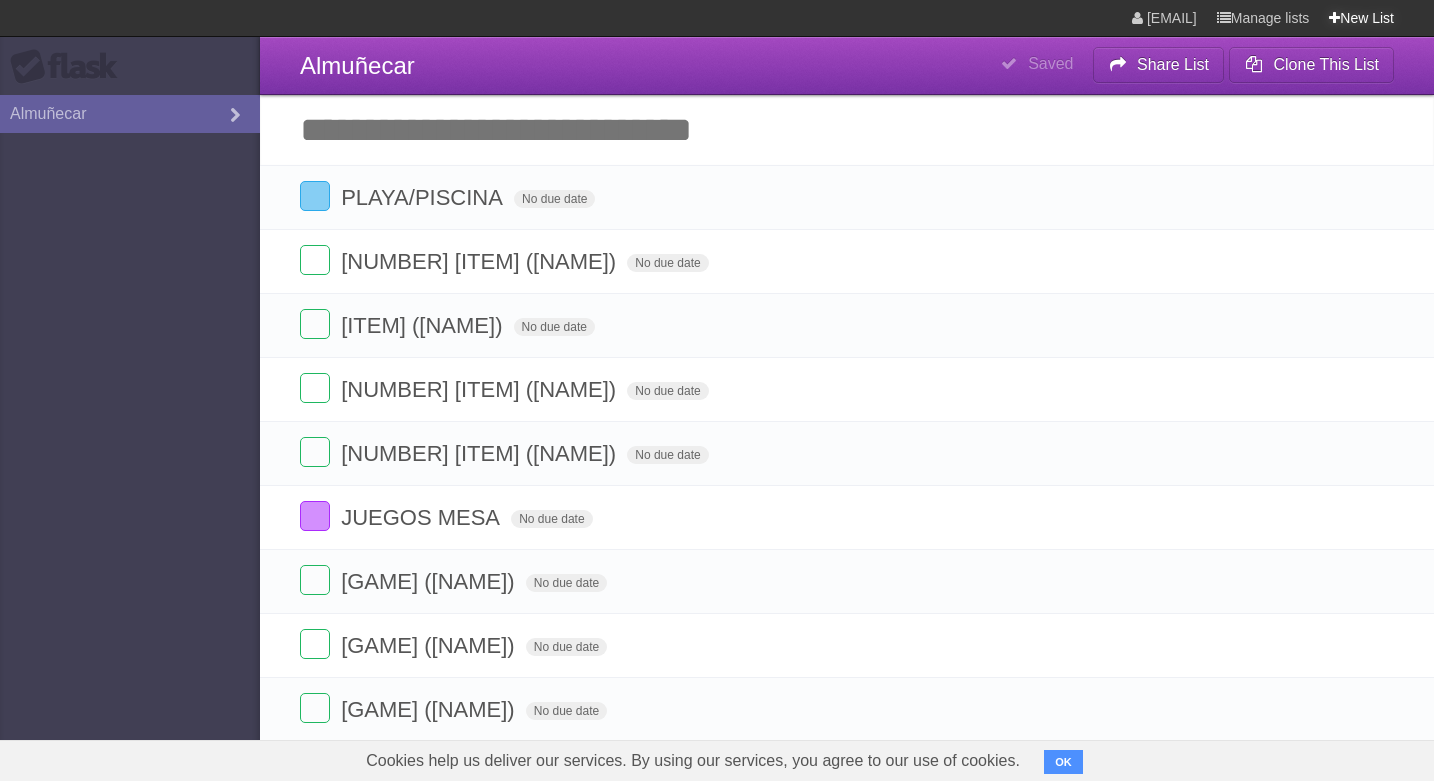 click on "New List" at bounding box center (1361, 18) 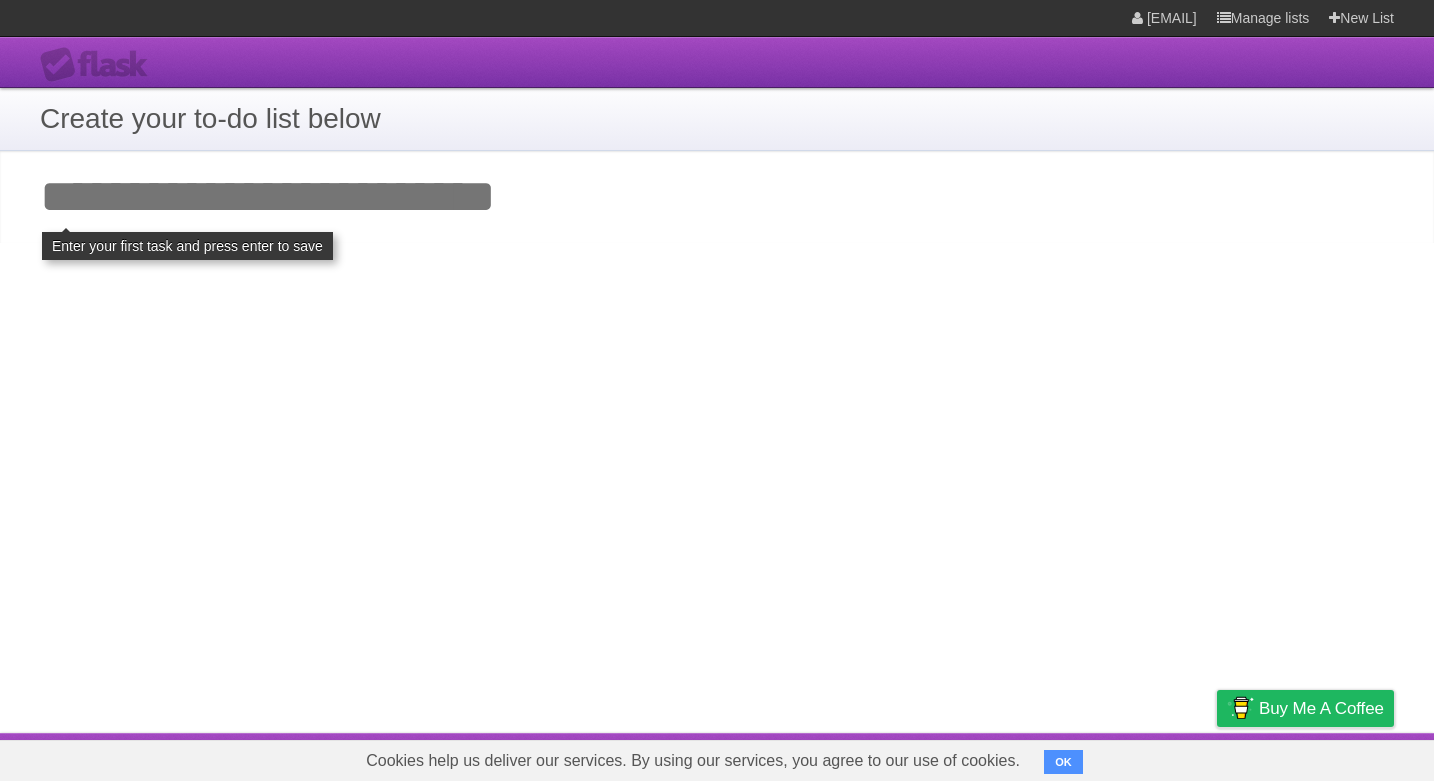 click on "Create your to-do list below" at bounding box center [717, 119] 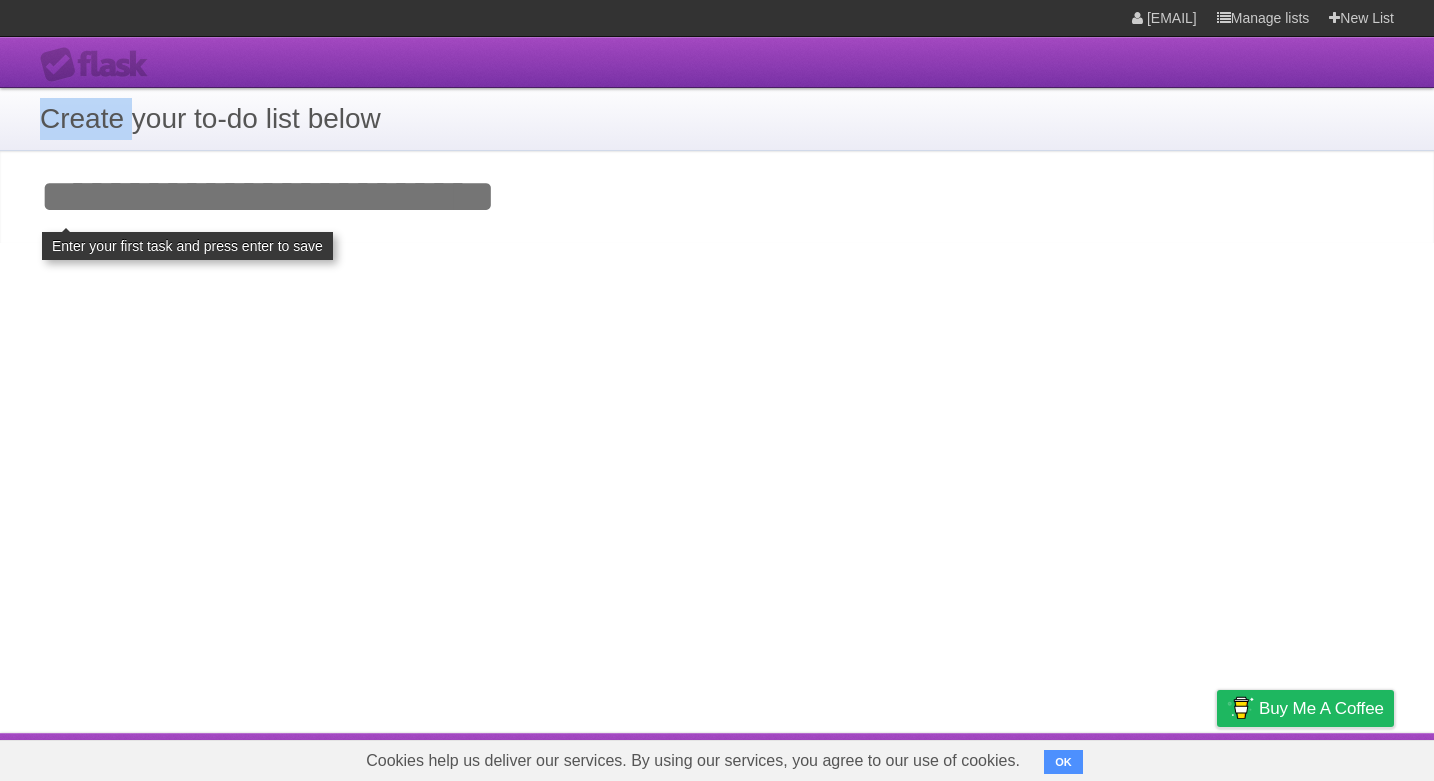 click on "Create your to-do list below" at bounding box center (717, 119) 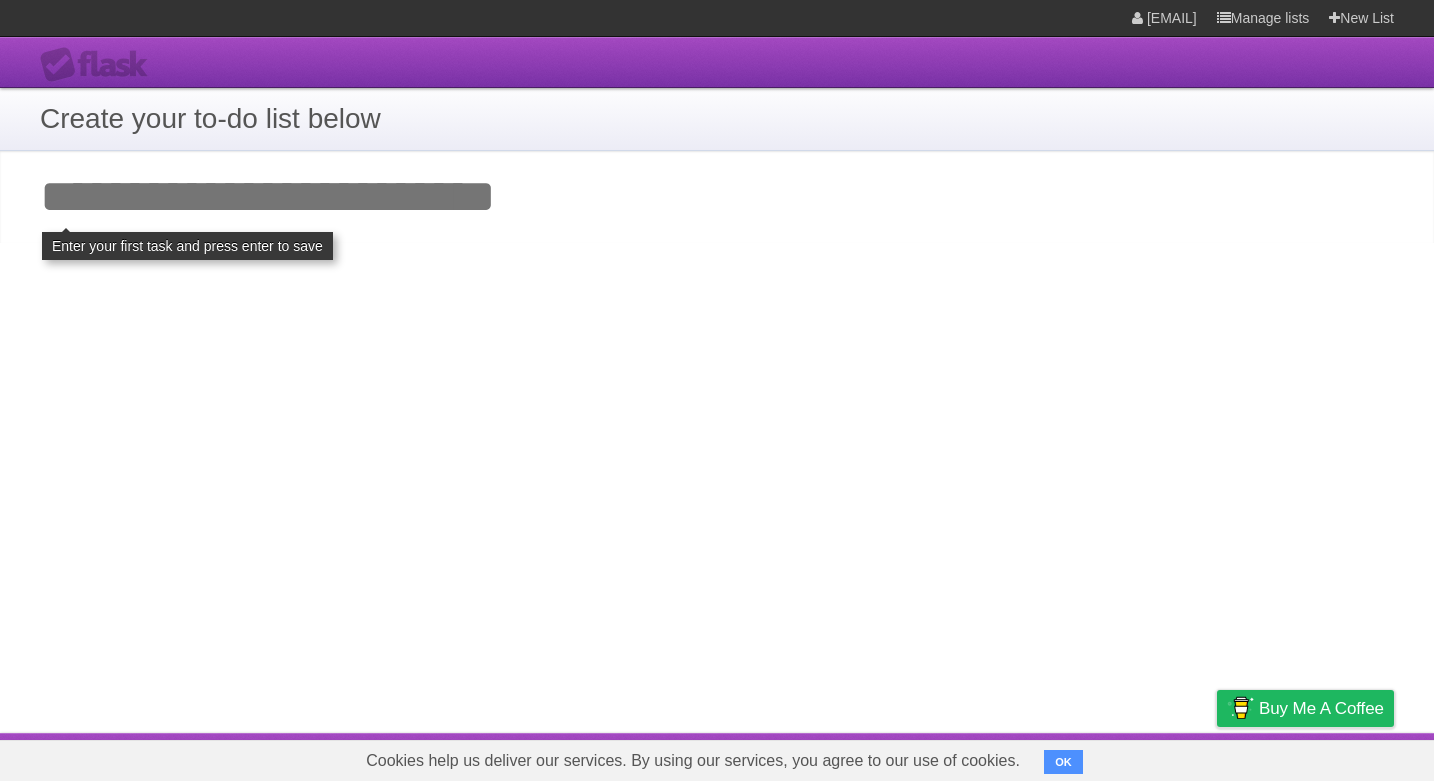 click on "Add your first task" at bounding box center [717, 197] 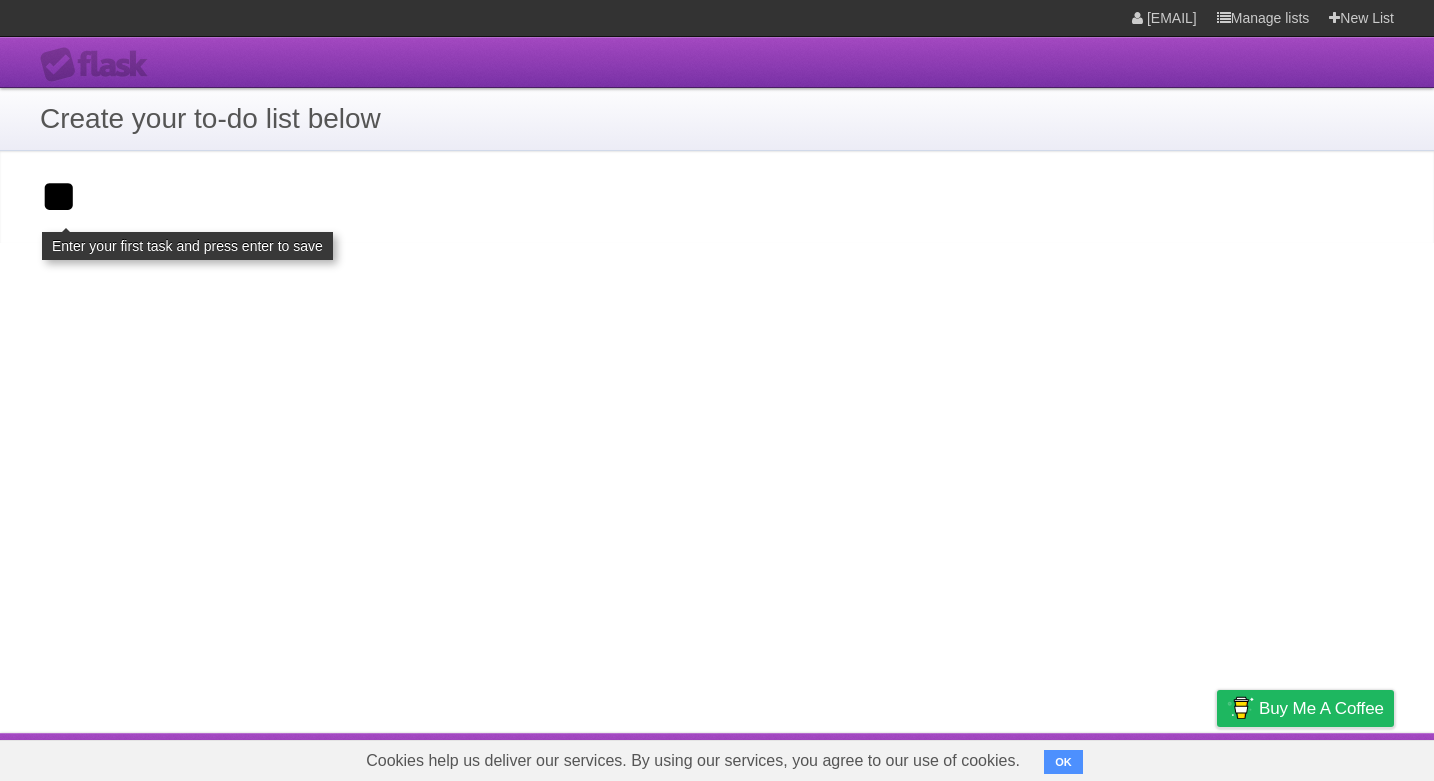 type on "*" 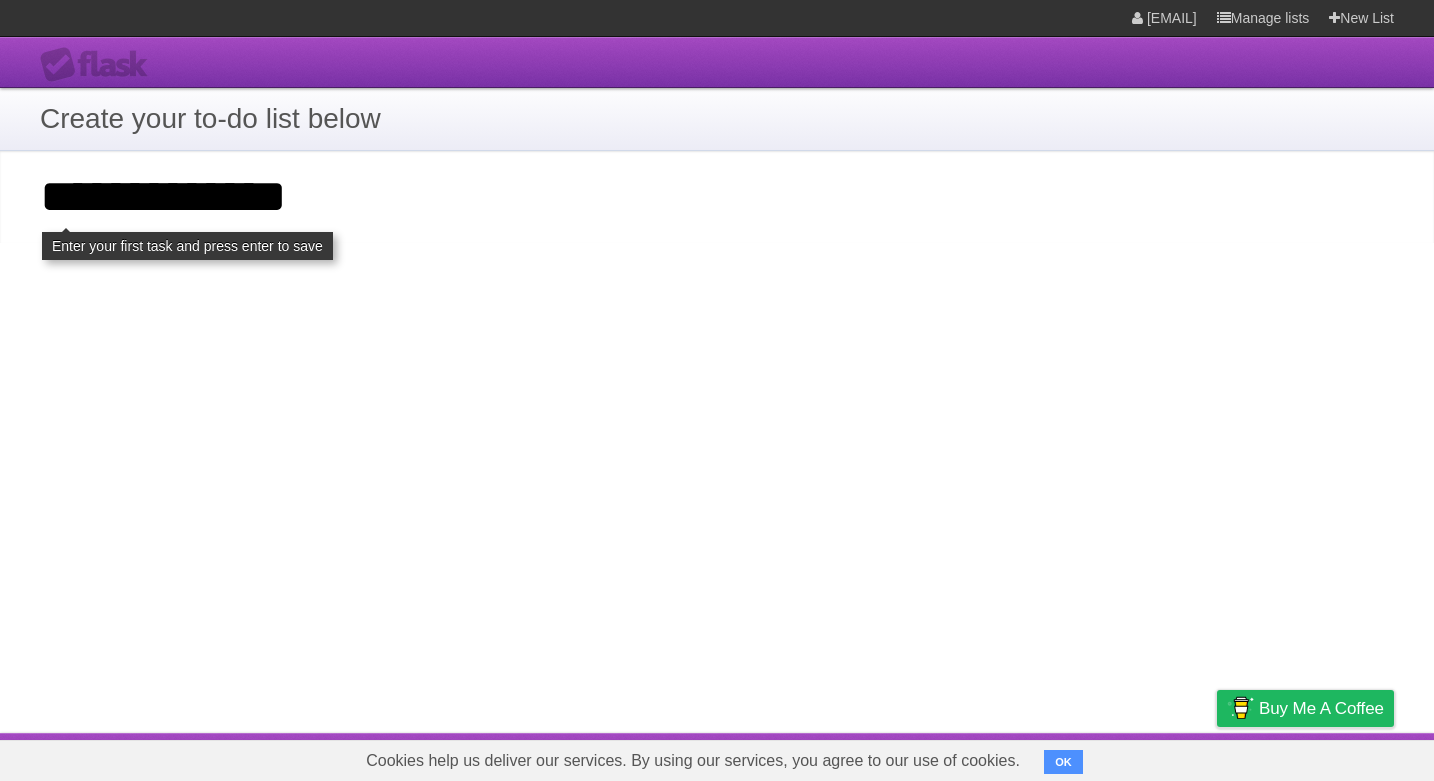 type on "**********" 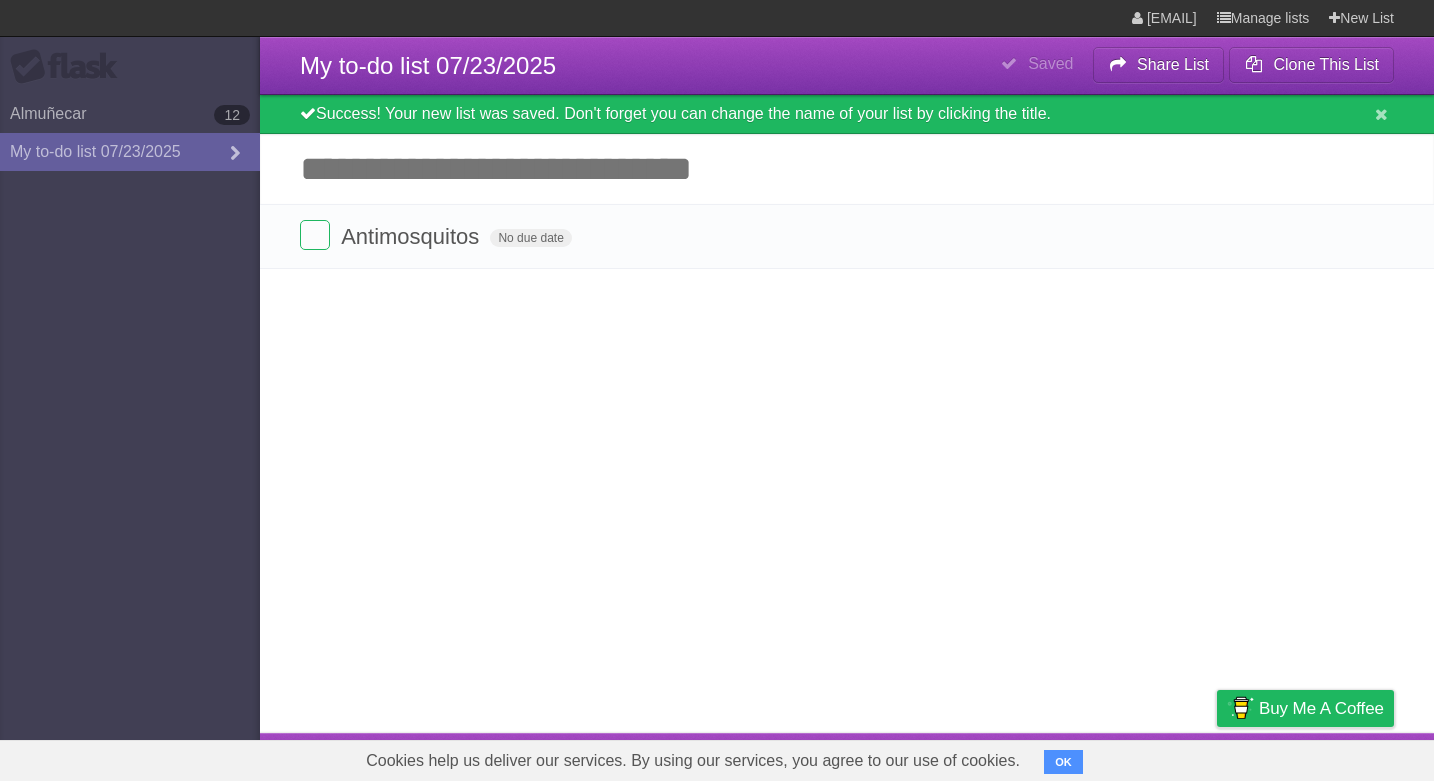scroll, scrollTop: 0, scrollLeft: 0, axis: both 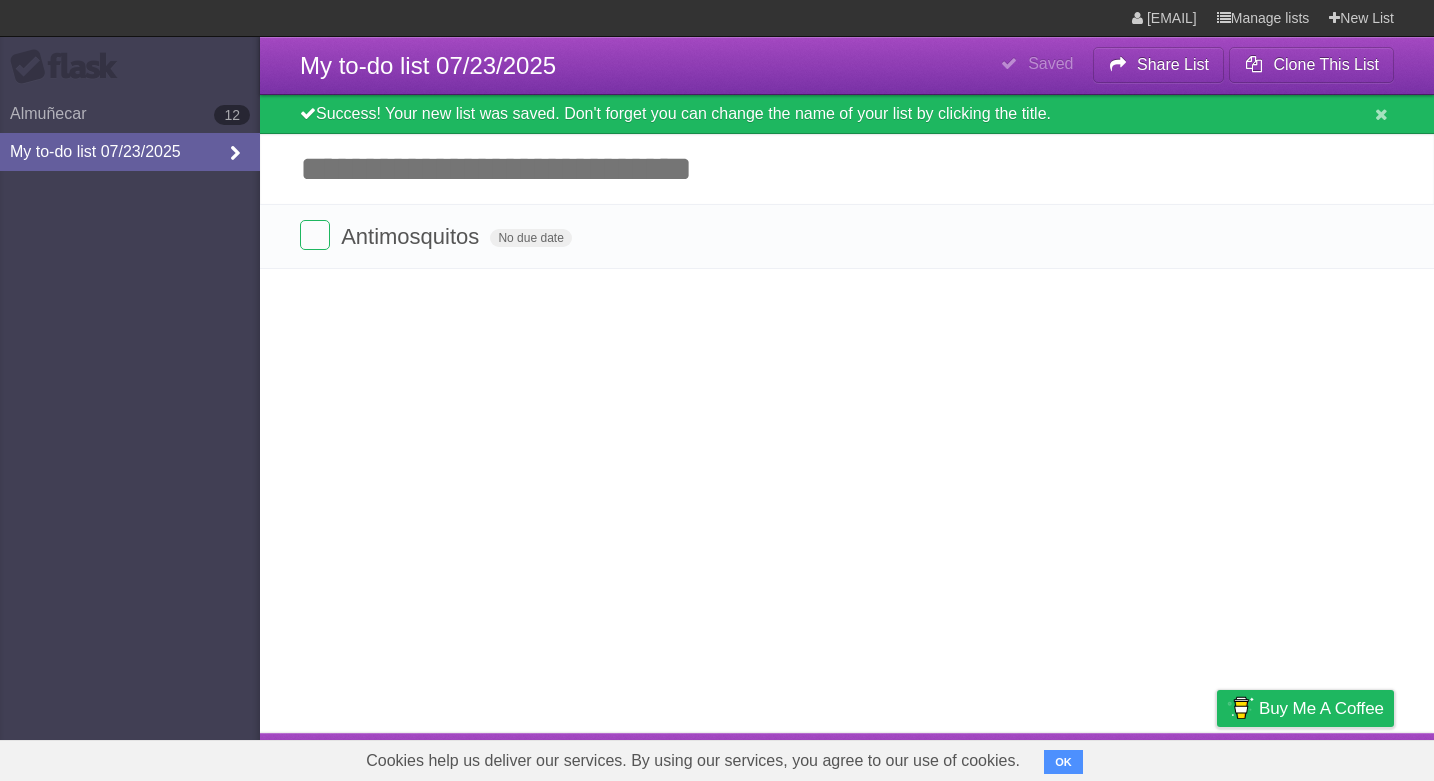 click at bounding box center (235, 154) 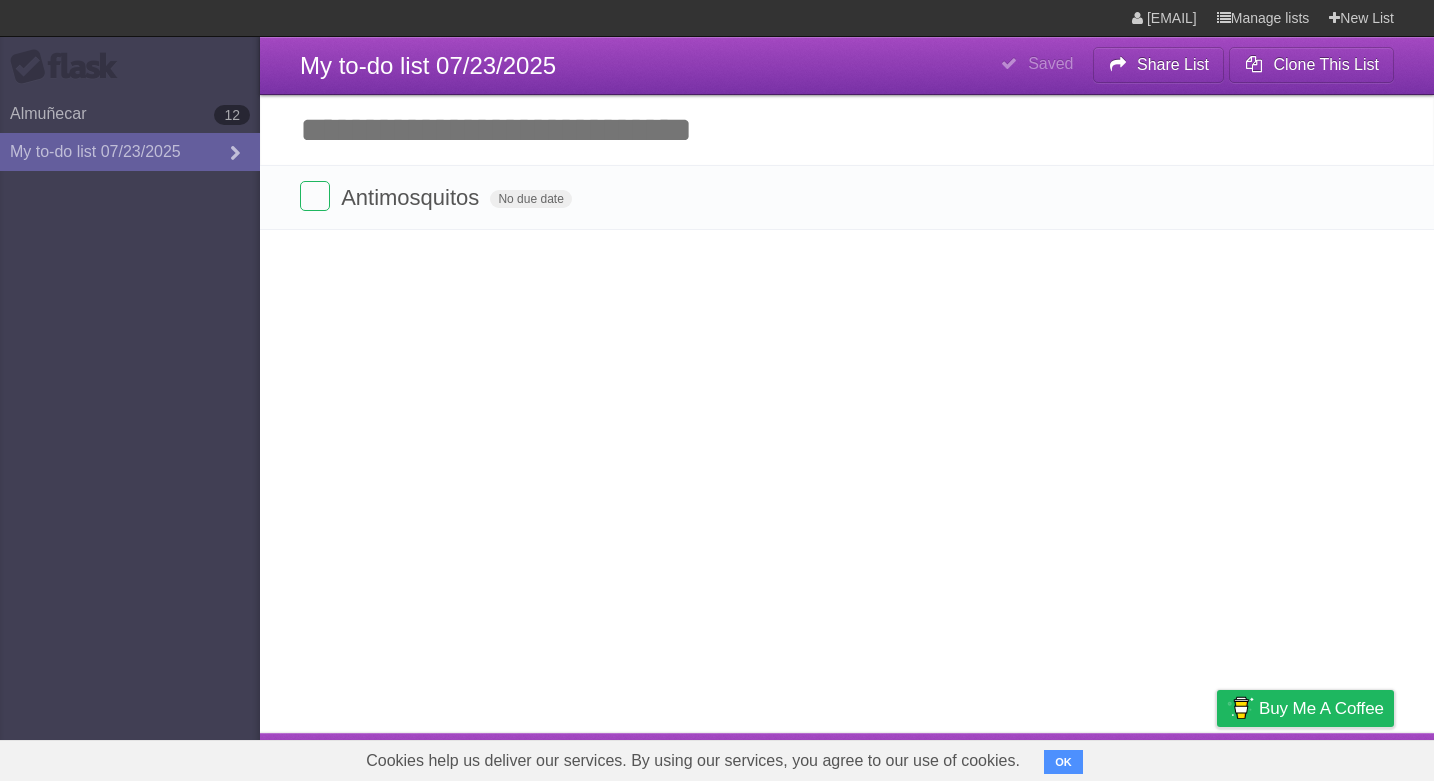 click on "My to-do list 07/23/2025" at bounding box center [428, 65] 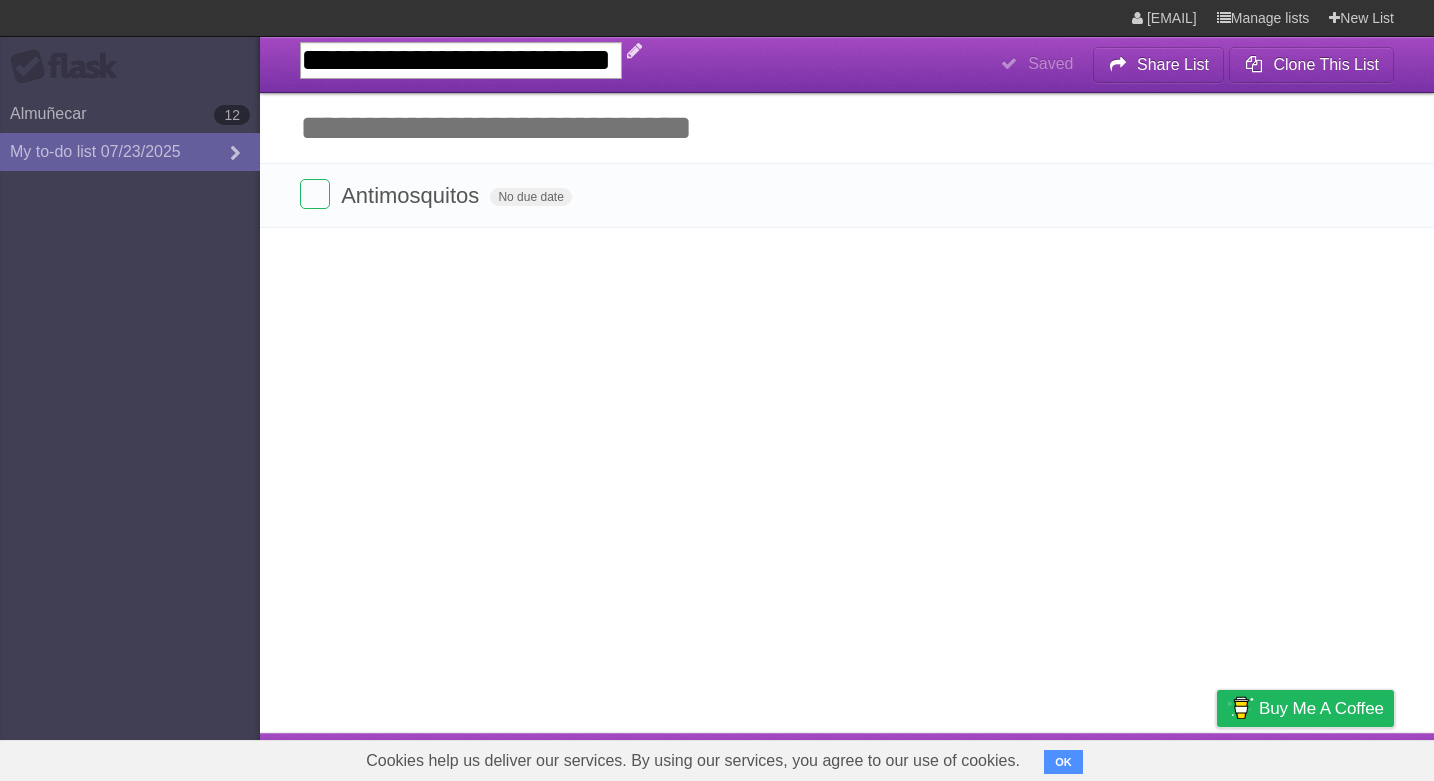 click on "**********" at bounding box center [461, 60] 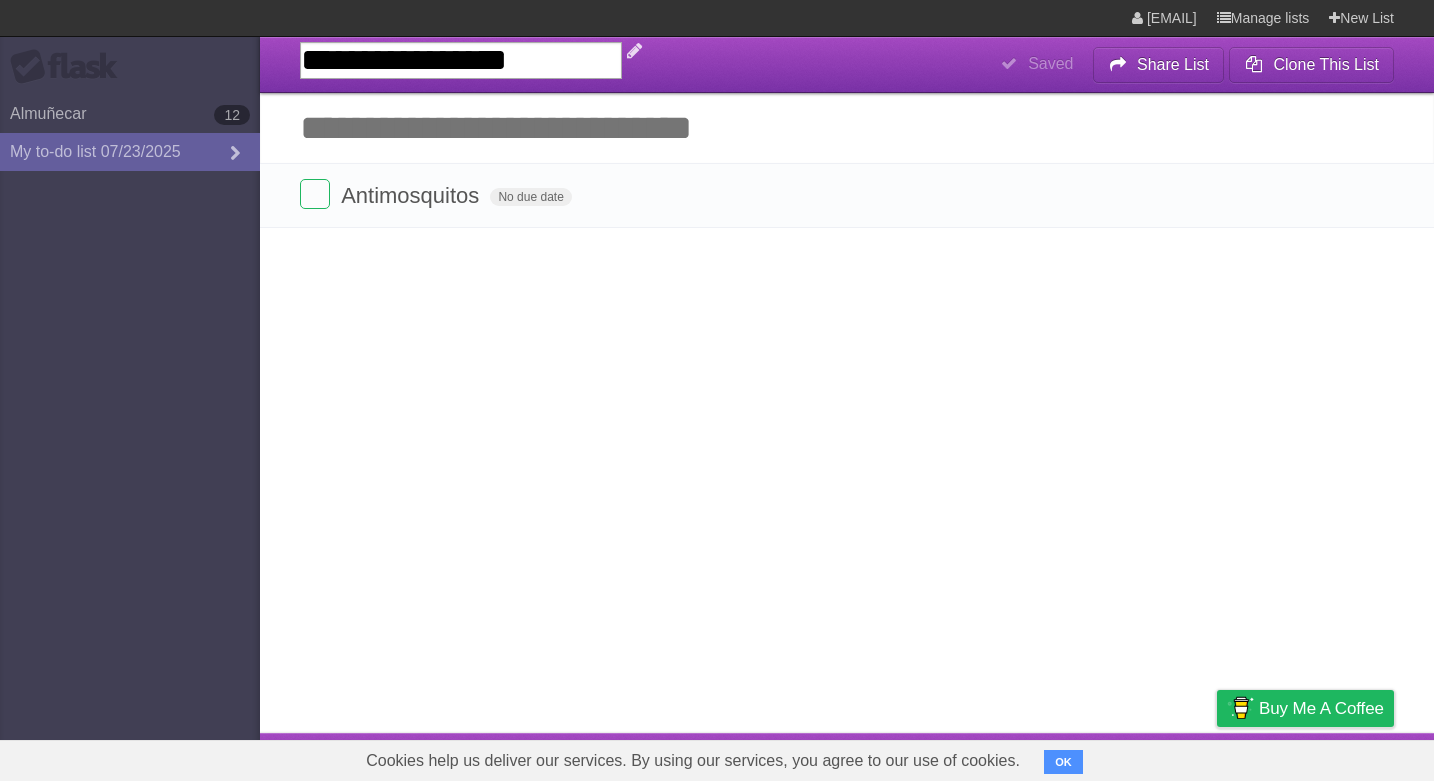 type on "**********" 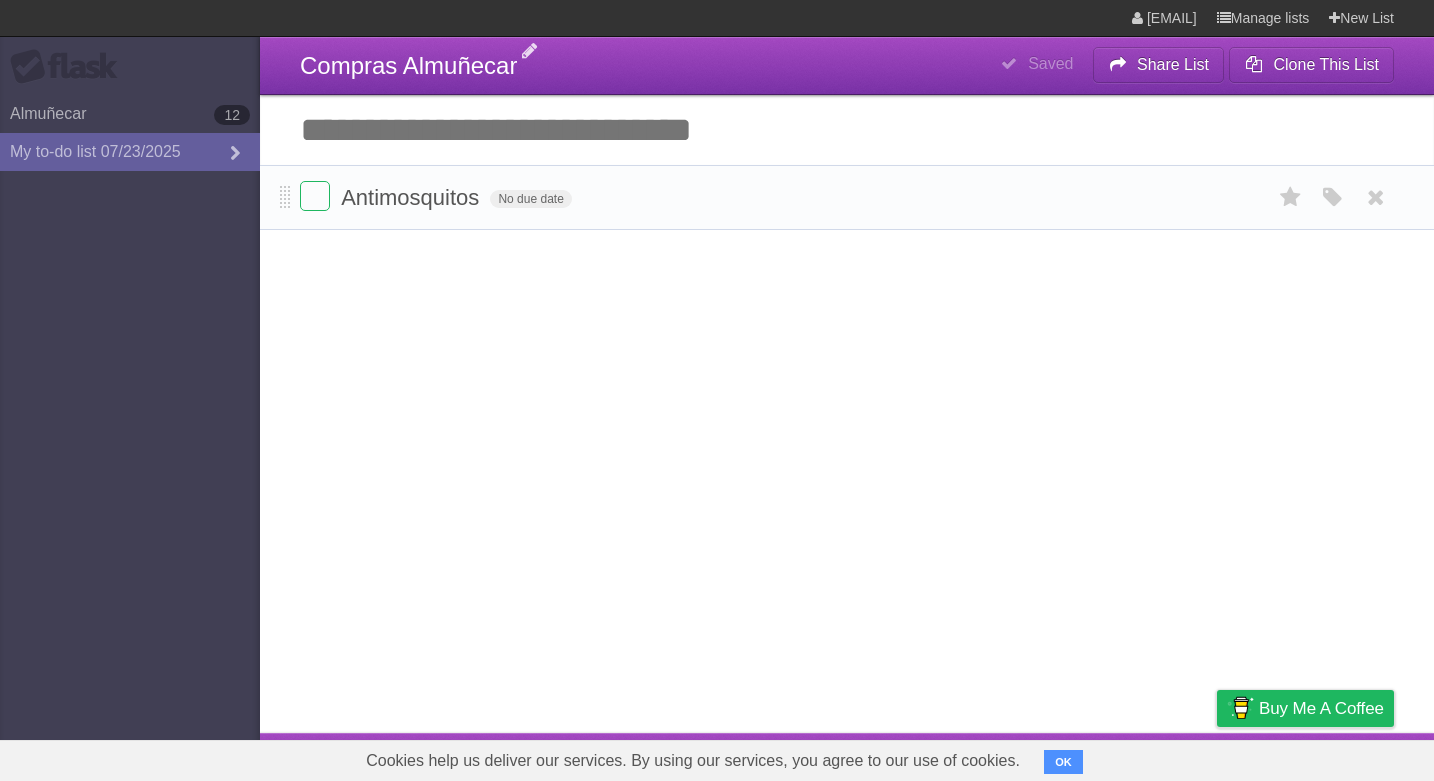 click on "Antimosquitos
No due date
White
Red
Blue
Green
Purple
Orange" at bounding box center [847, 197] 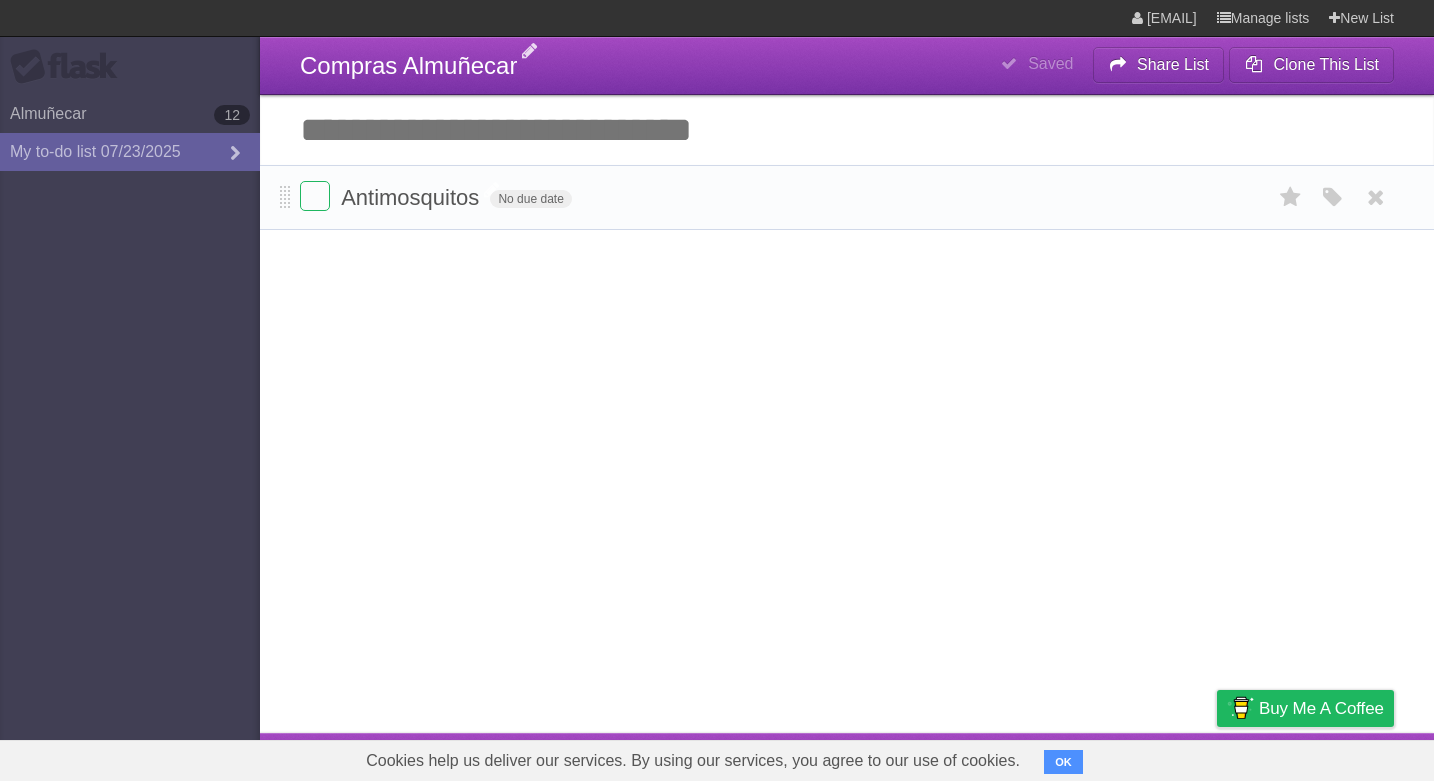 click on "Antimosquitos" at bounding box center (412, 197) 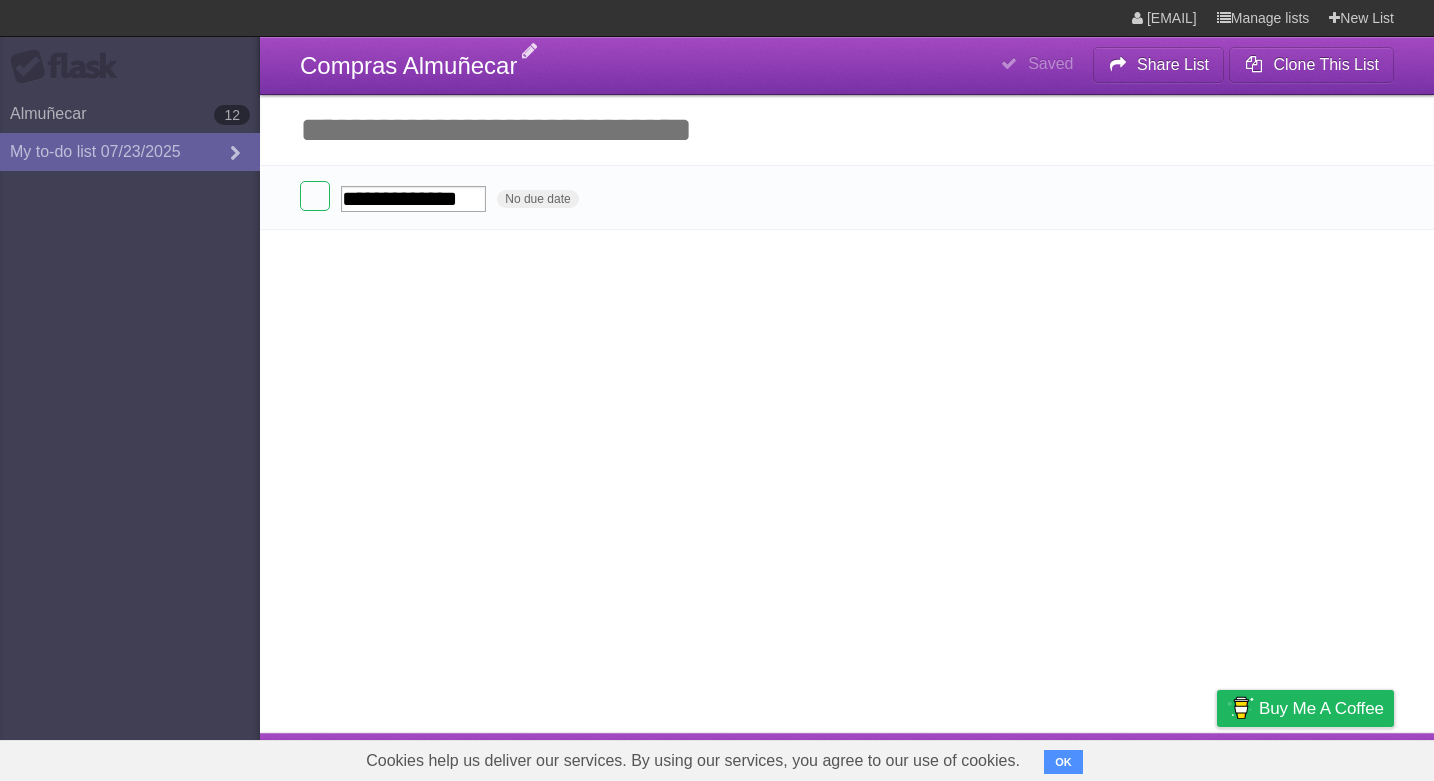 click on "Add another task" at bounding box center [847, 130] 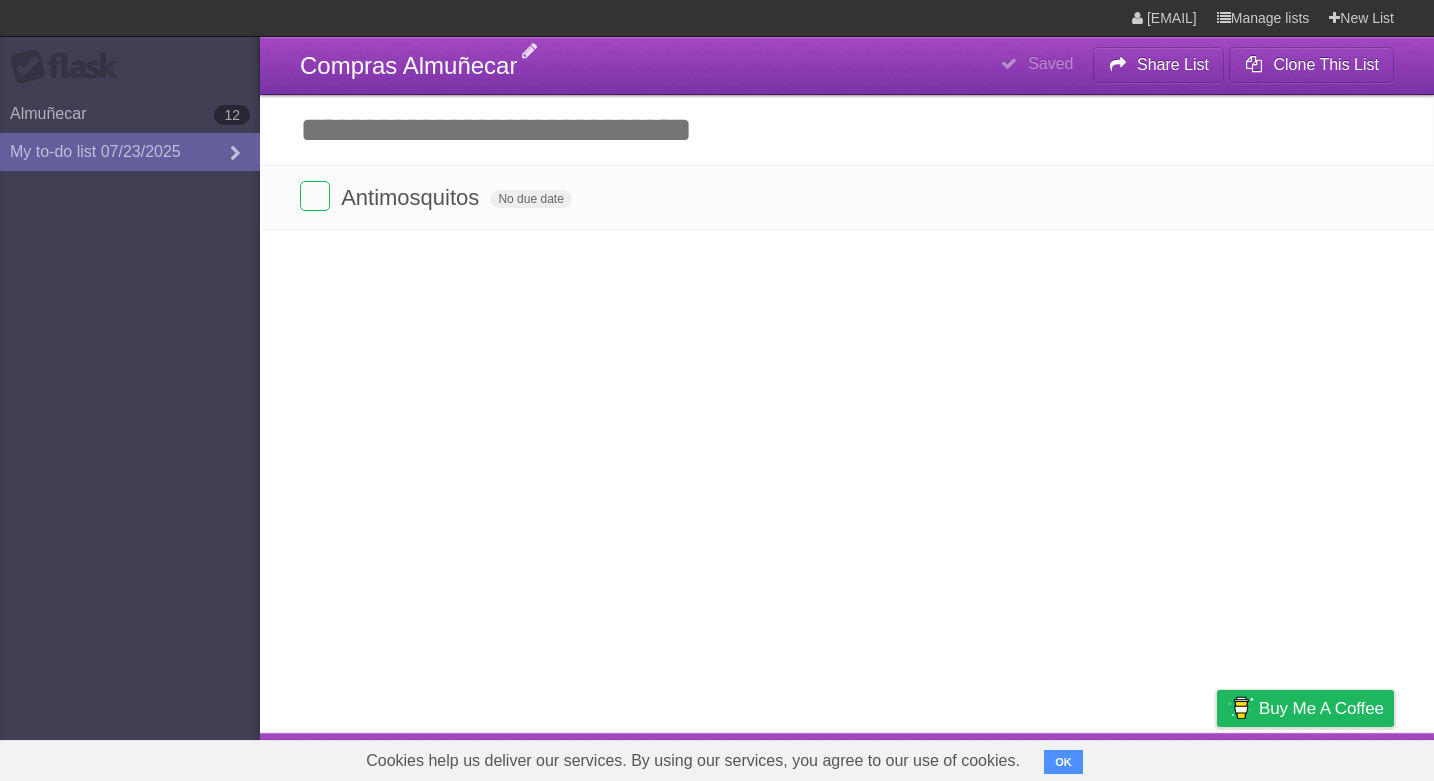 click on "Add another task" at bounding box center (847, 130) 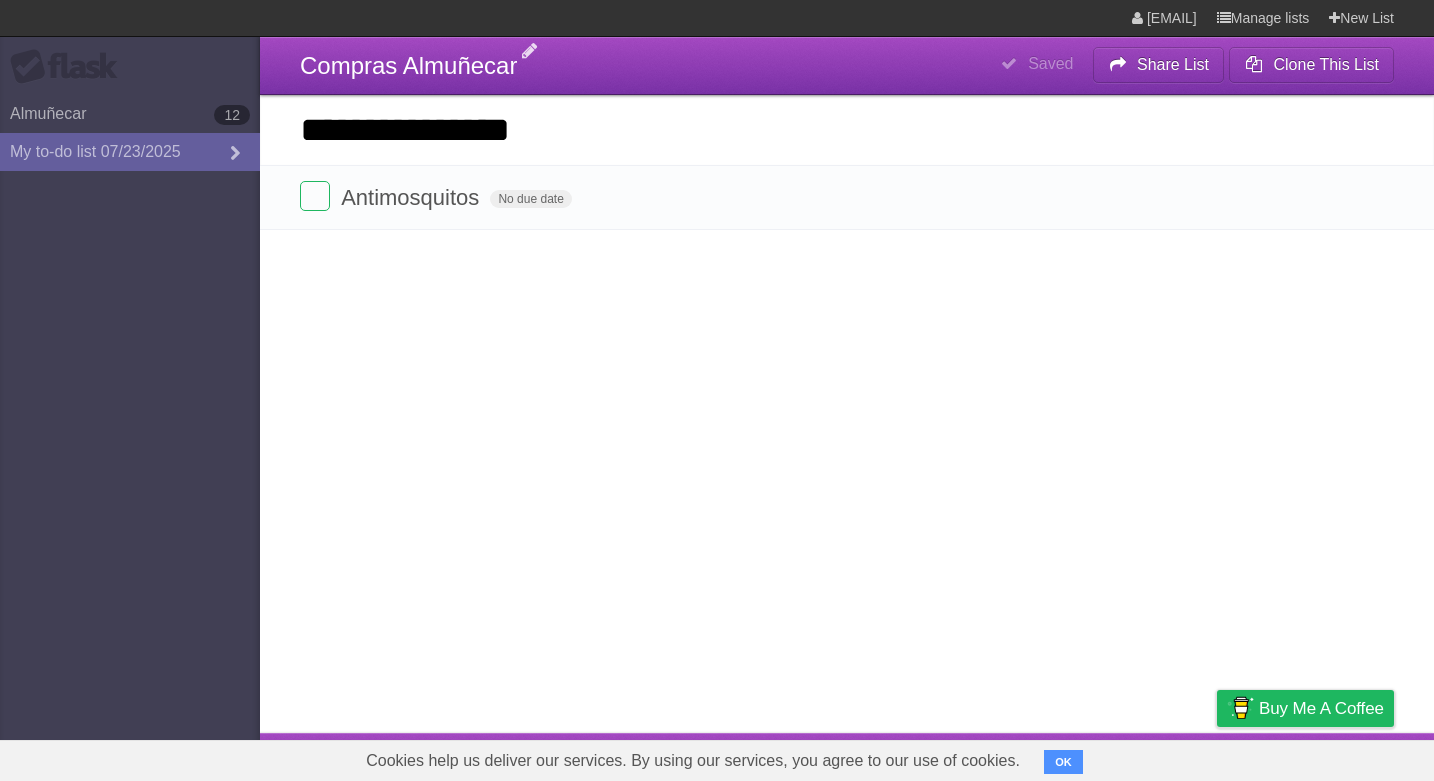 type on "**********" 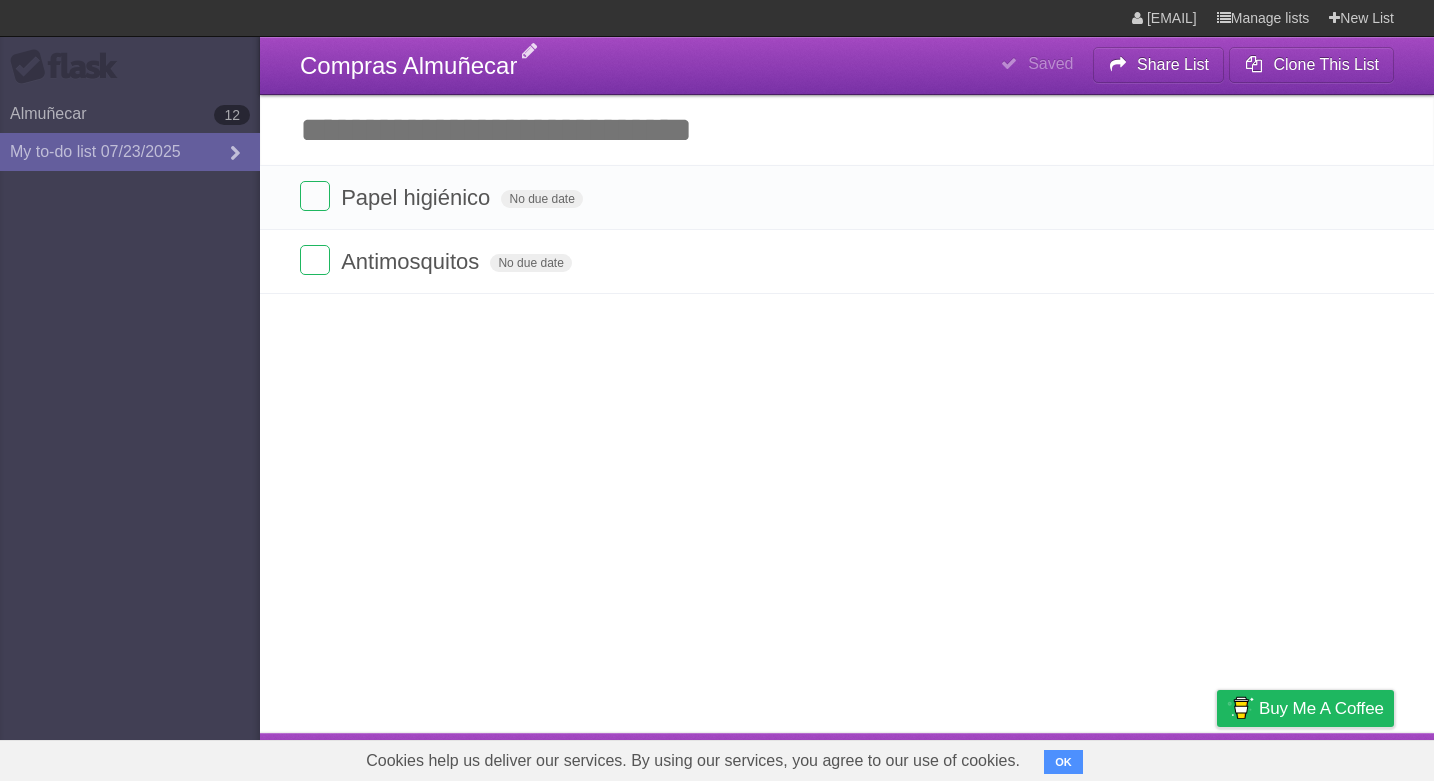 click on "Add another task" at bounding box center [847, 130] 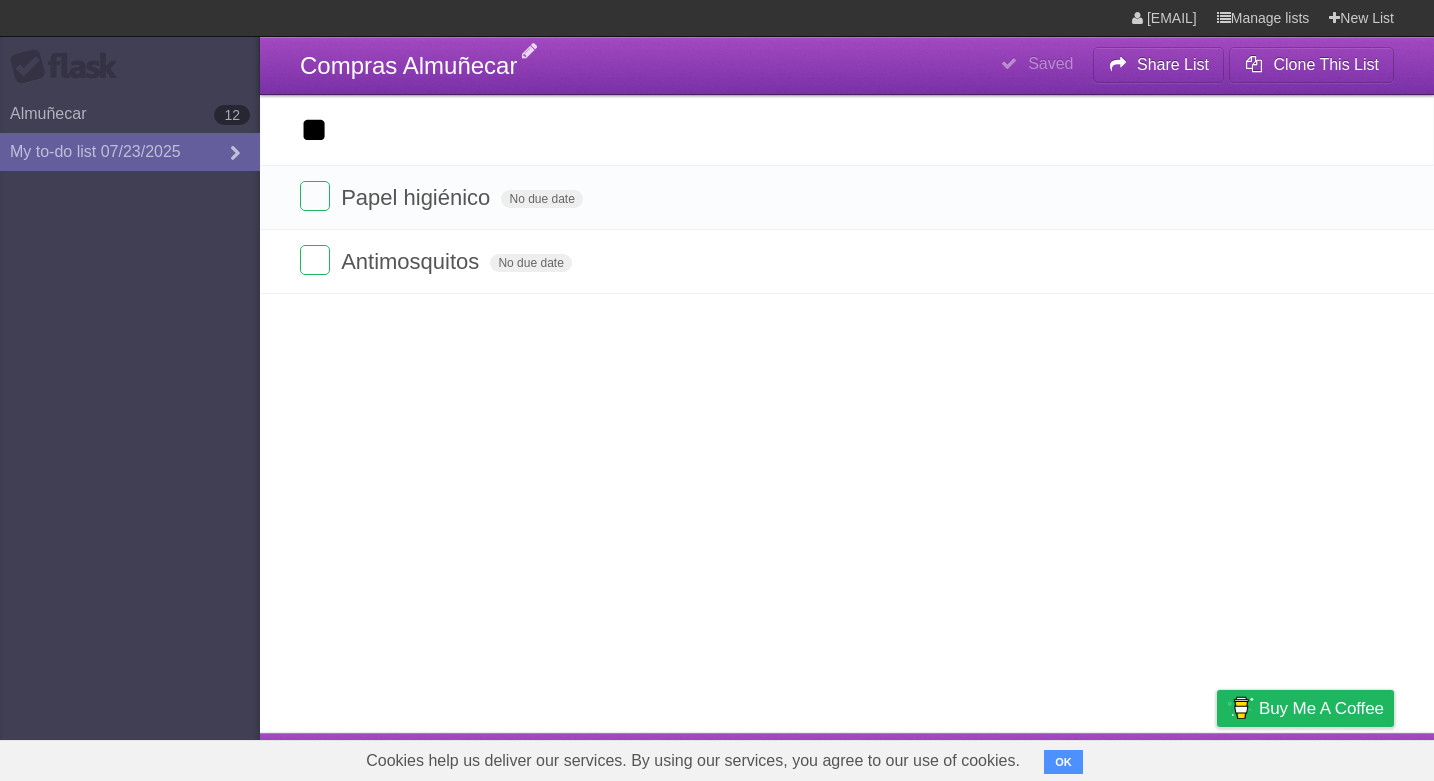 type on "*" 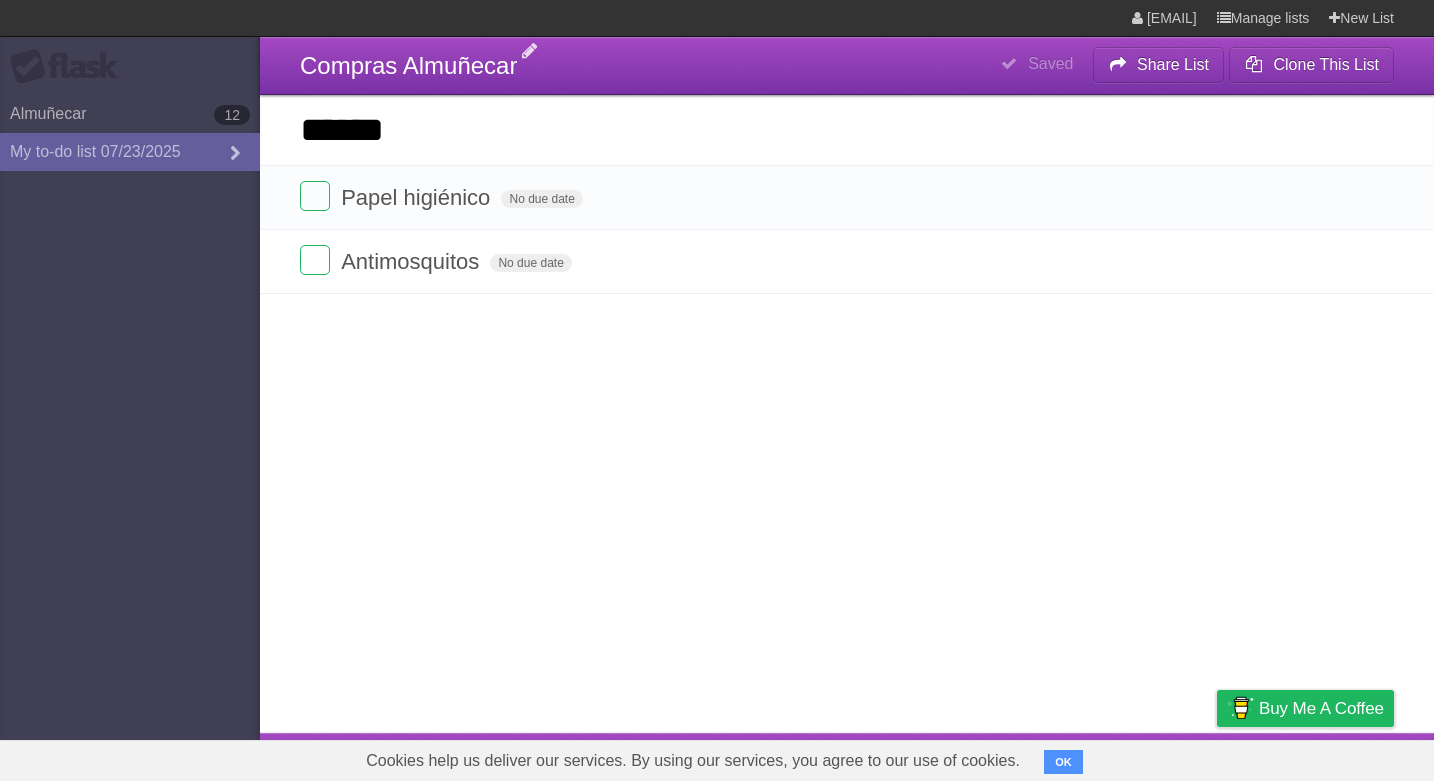 type on "******" 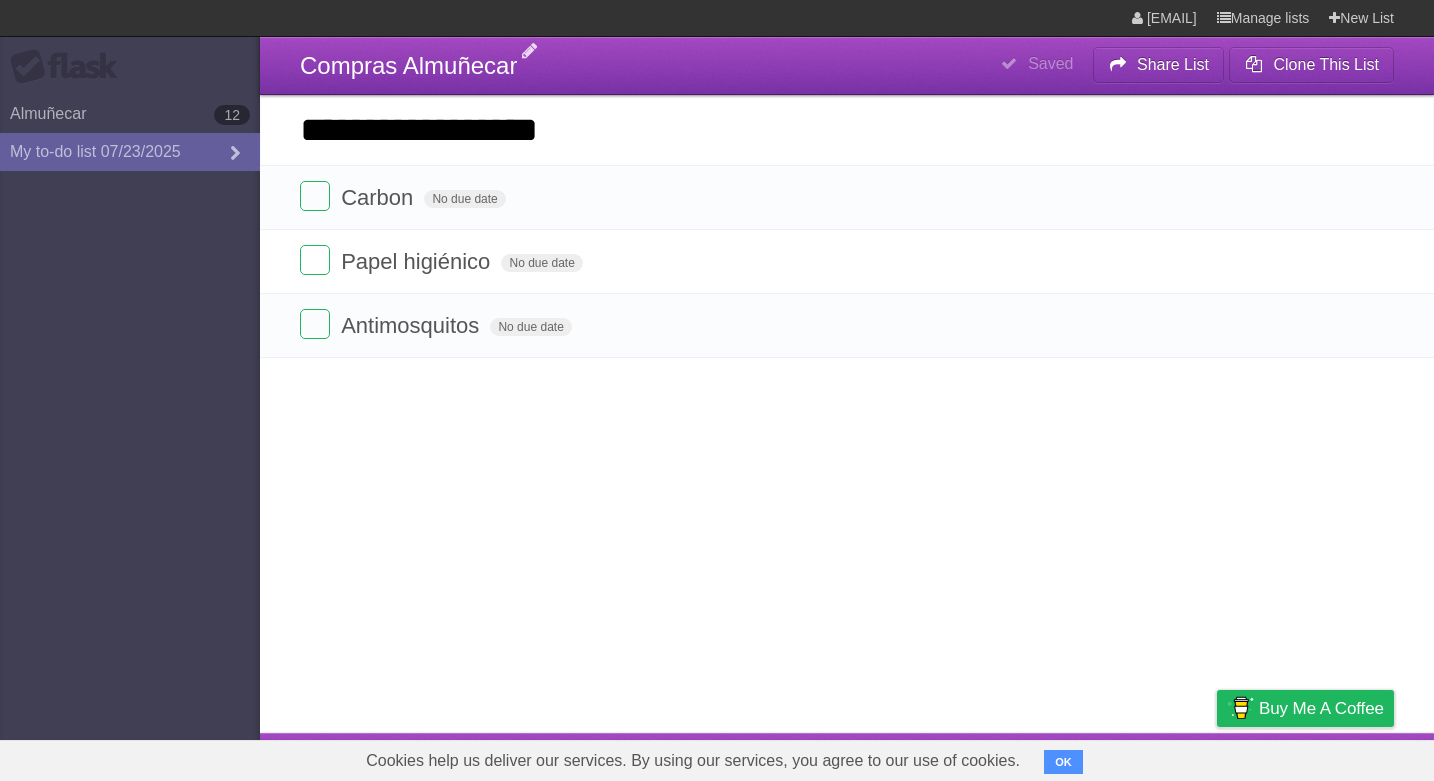 type on "**********" 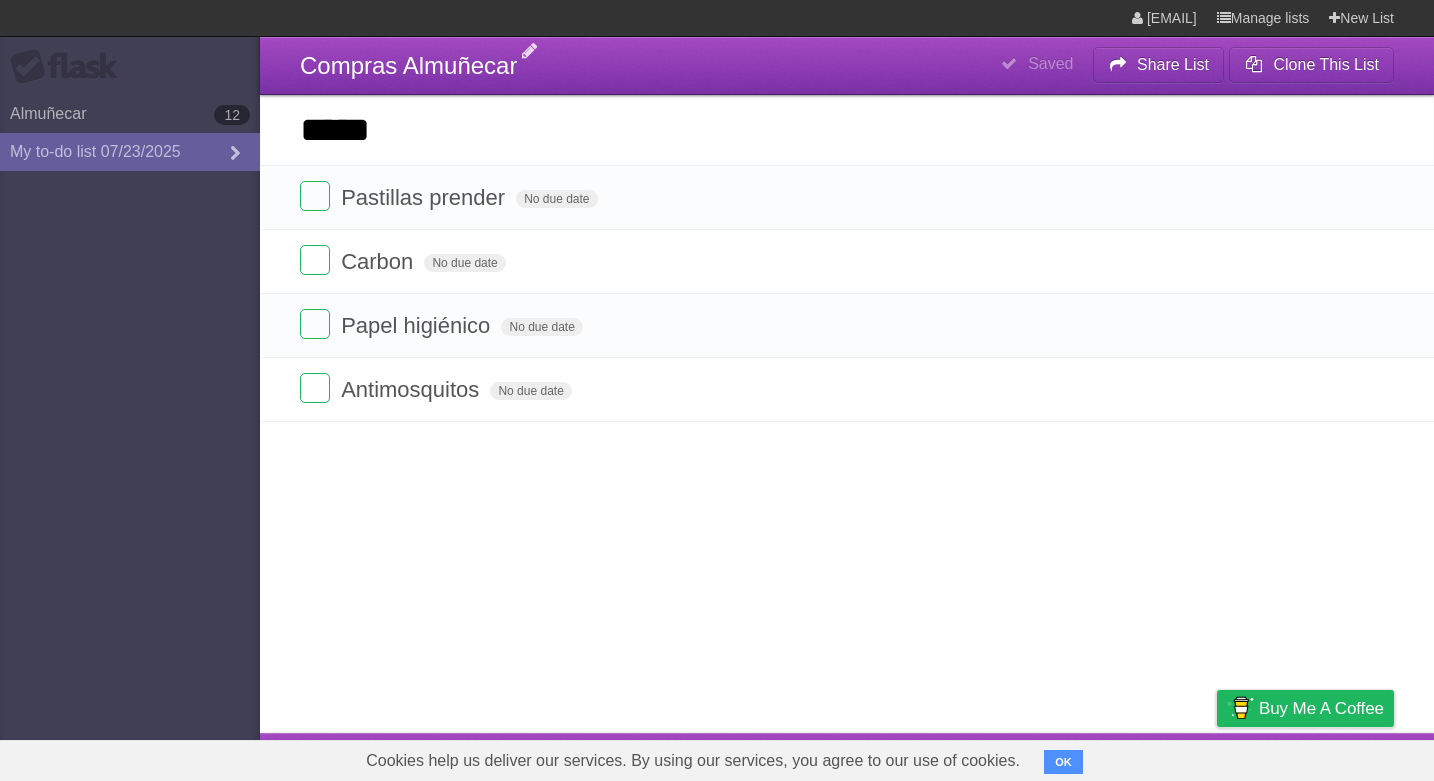 type on "*****" 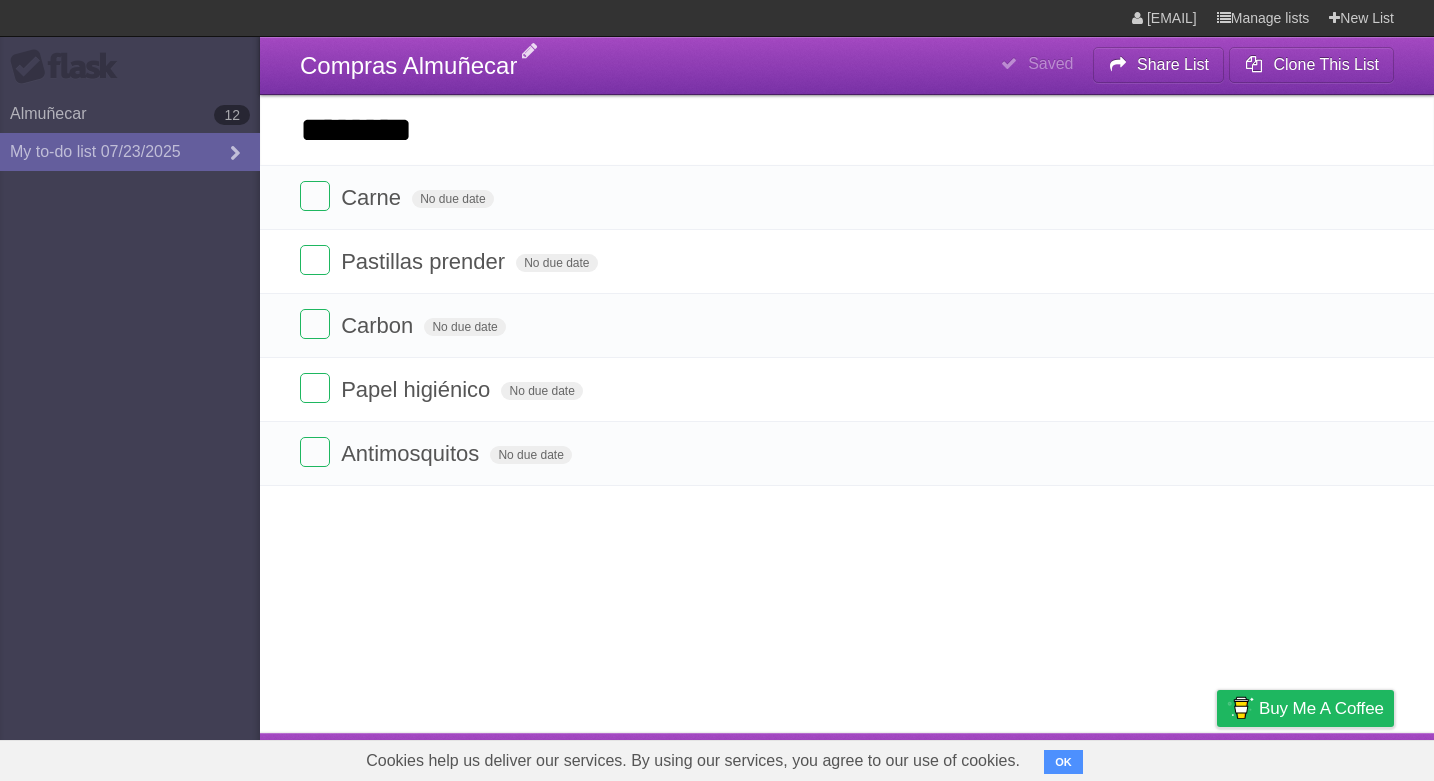 type on "********" 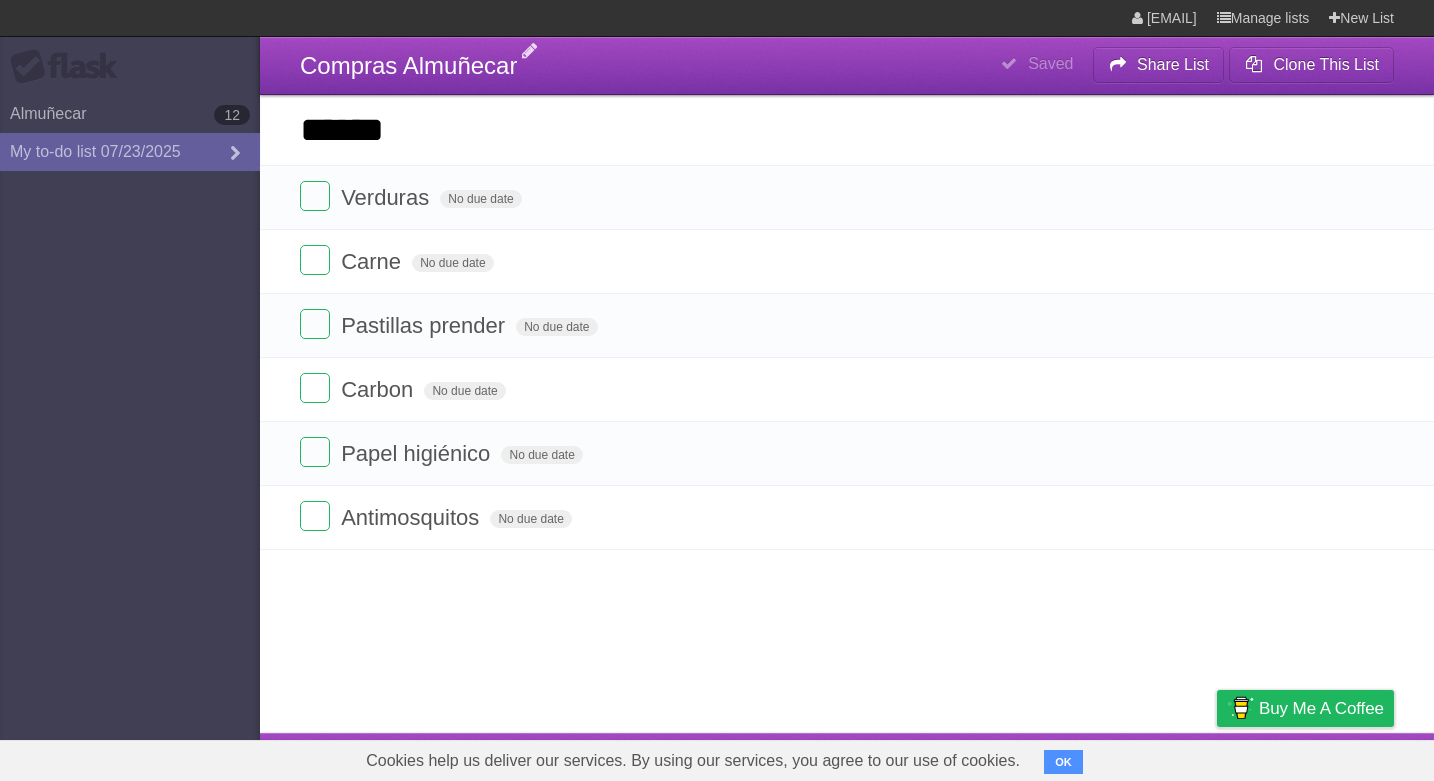 type on "******" 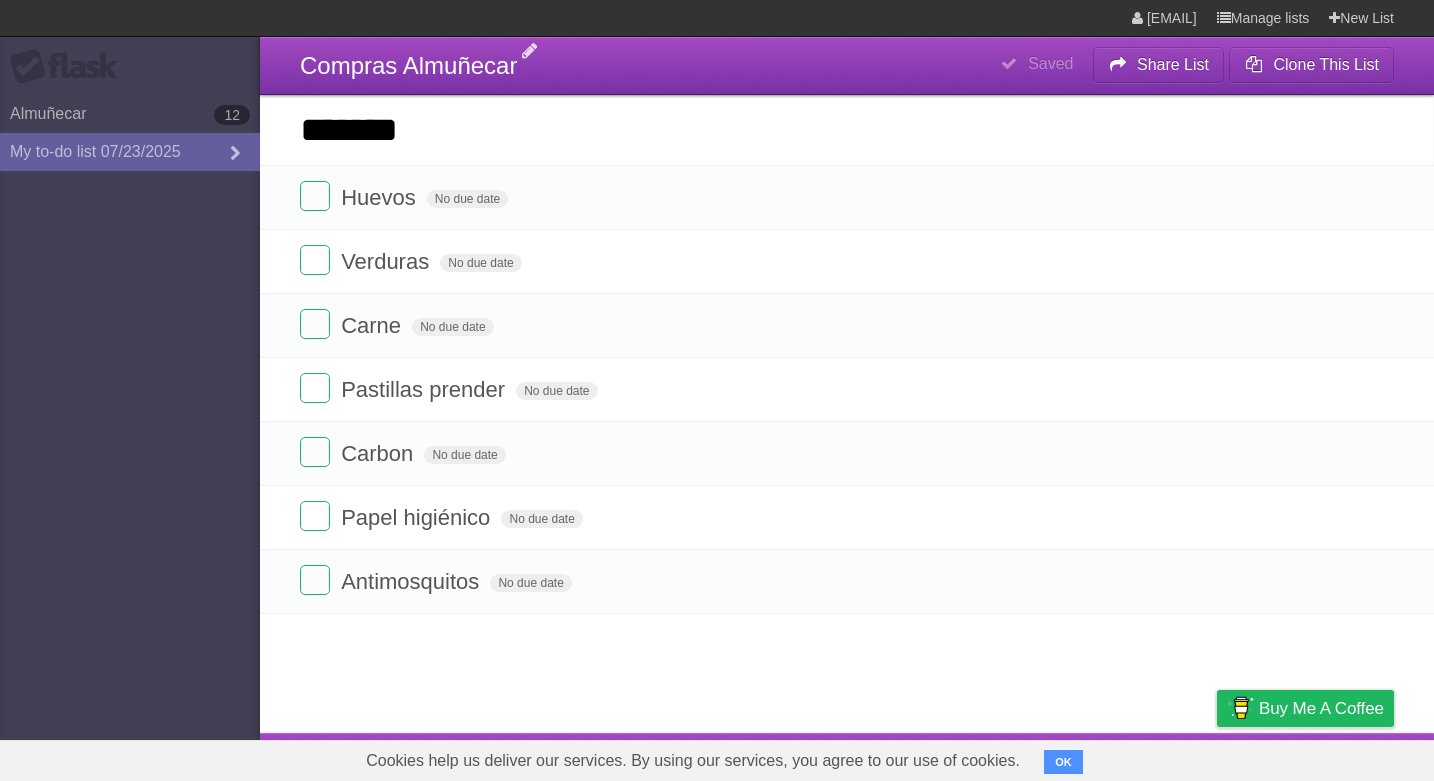 type on "*******" 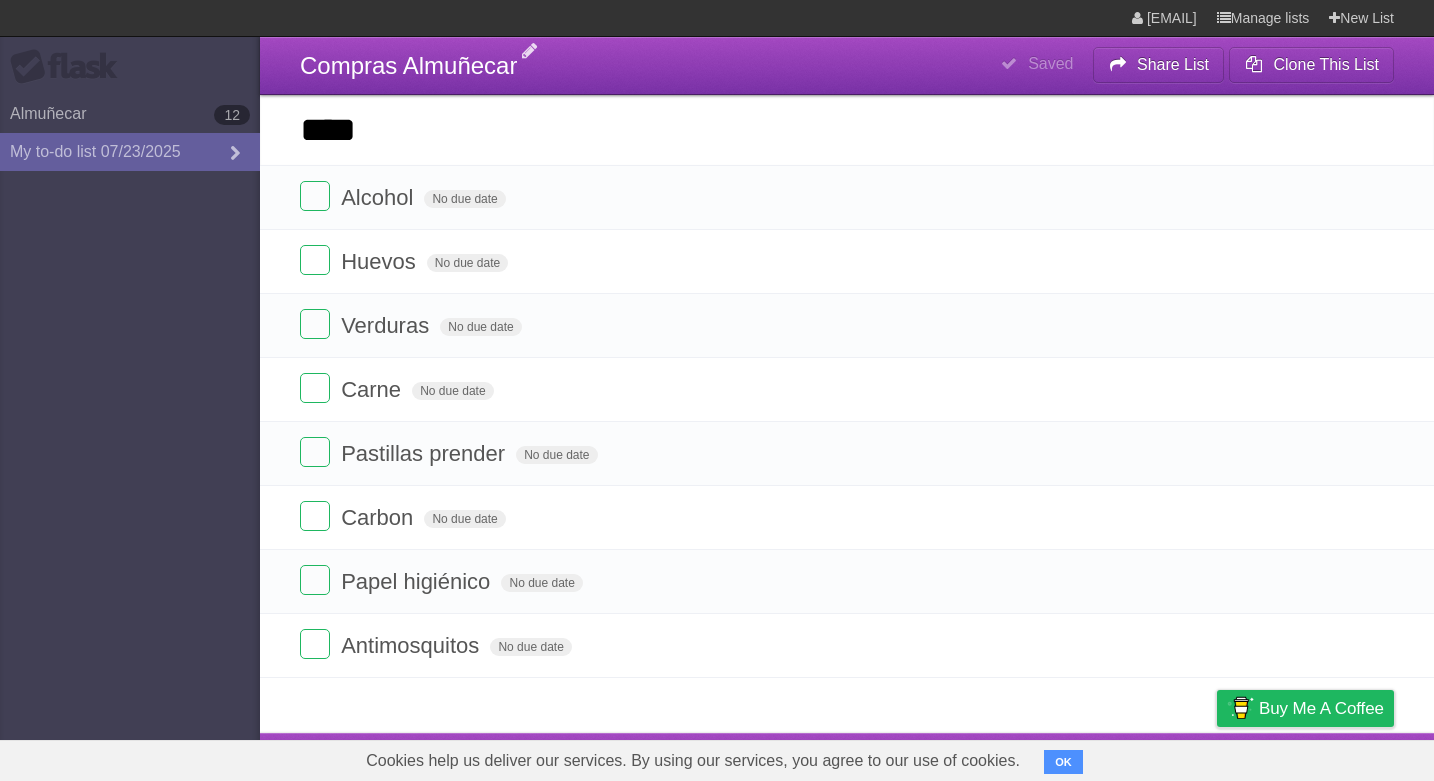 type on "****" 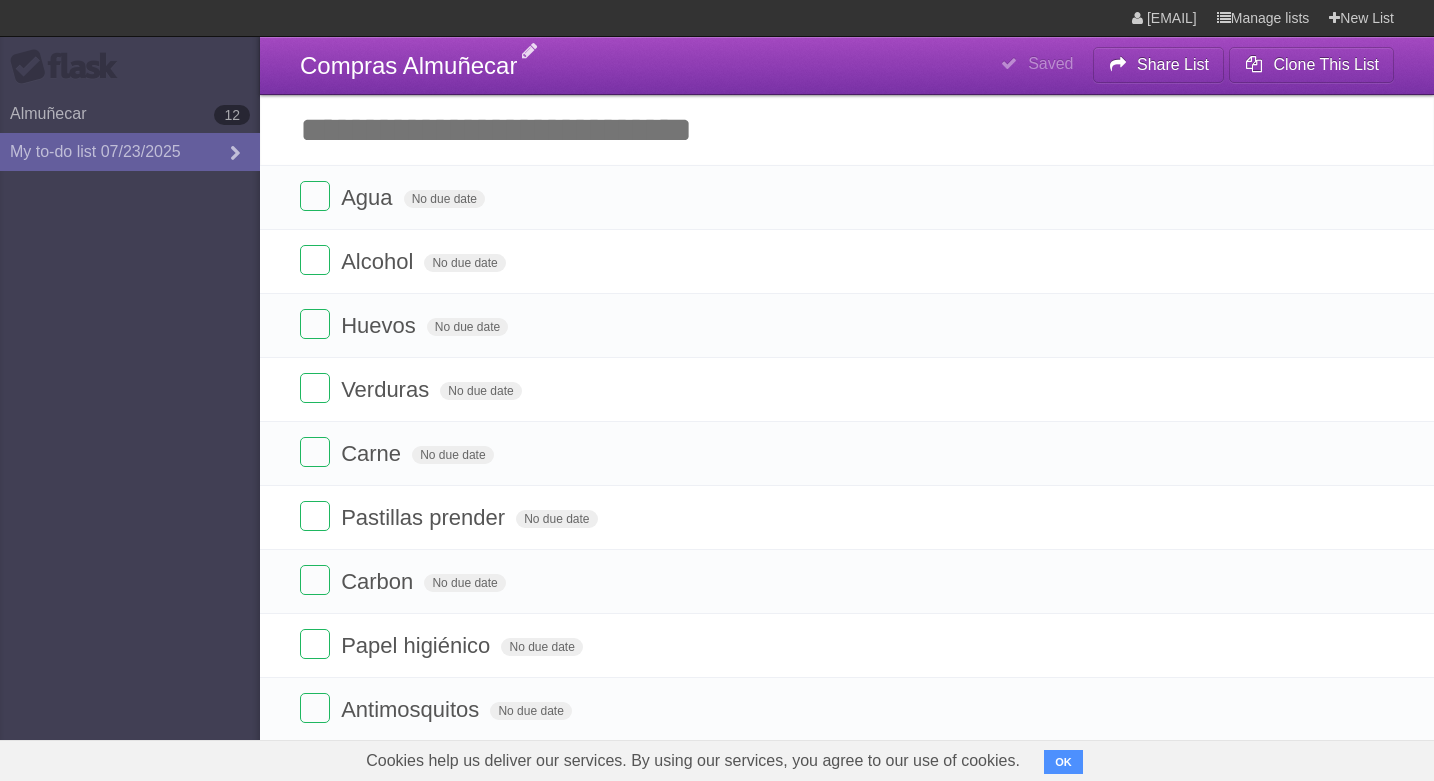 click on "Flask
Almuñecar 12
My to-do list 07/23/2025" at bounding box center [130, 390] 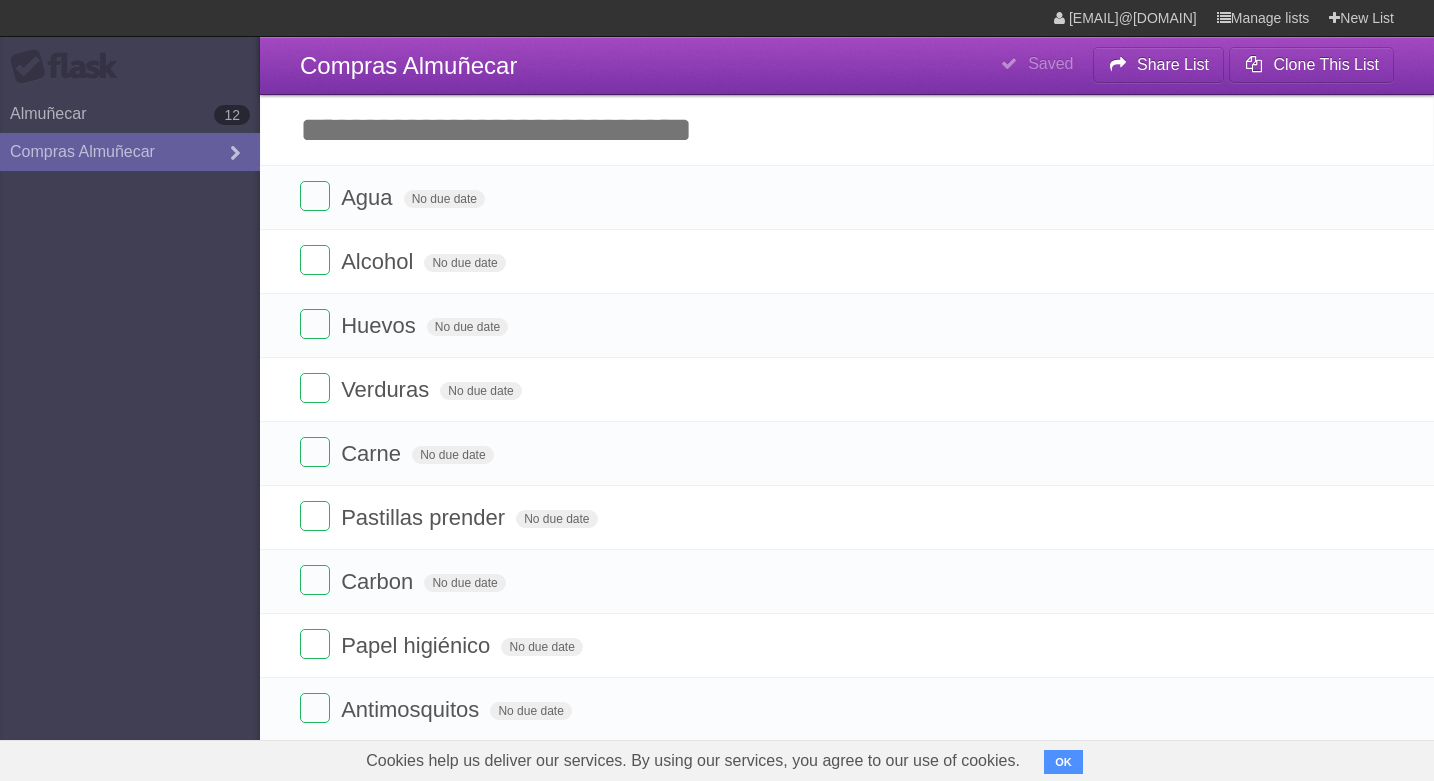 scroll, scrollTop: 0, scrollLeft: 0, axis: both 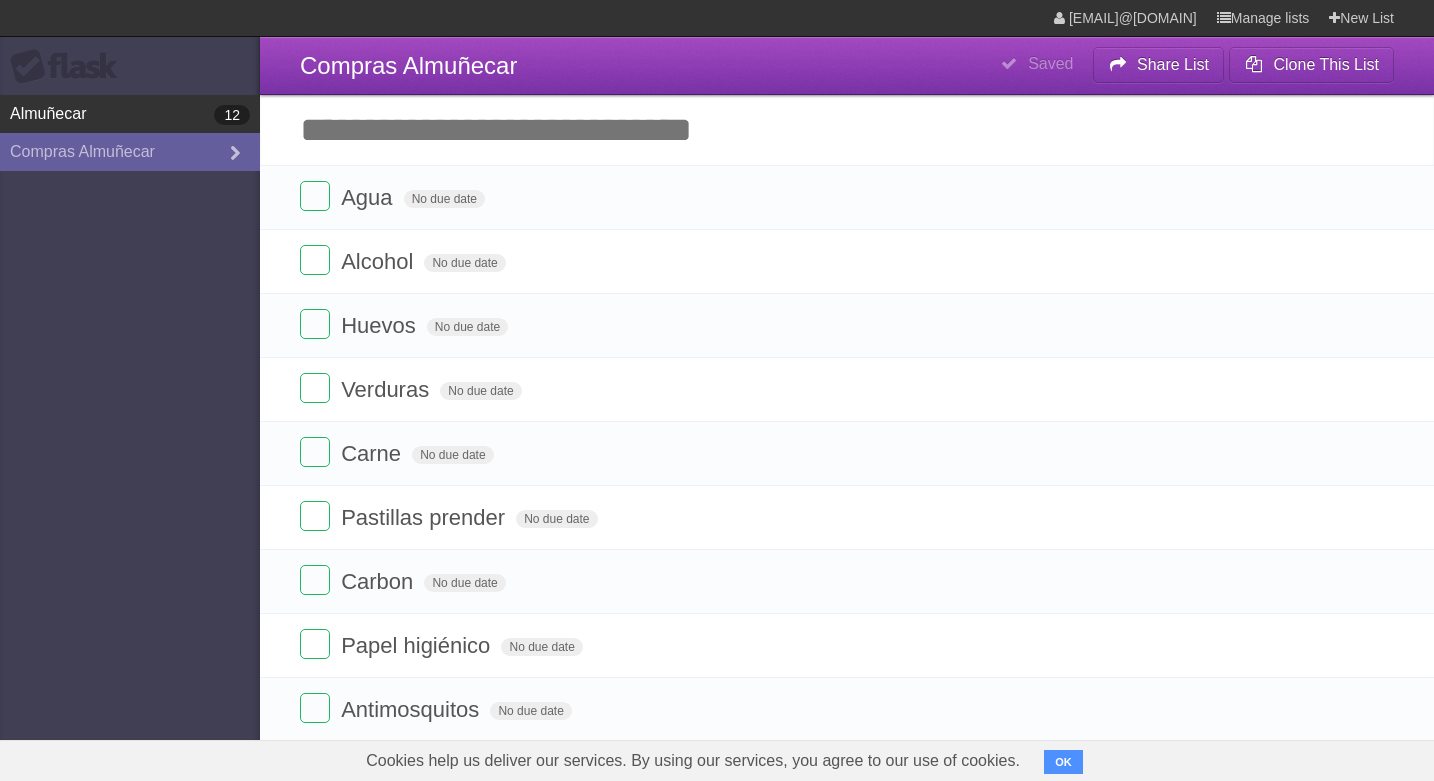click on "[CITY] [NUMBER]" at bounding box center [130, 114] 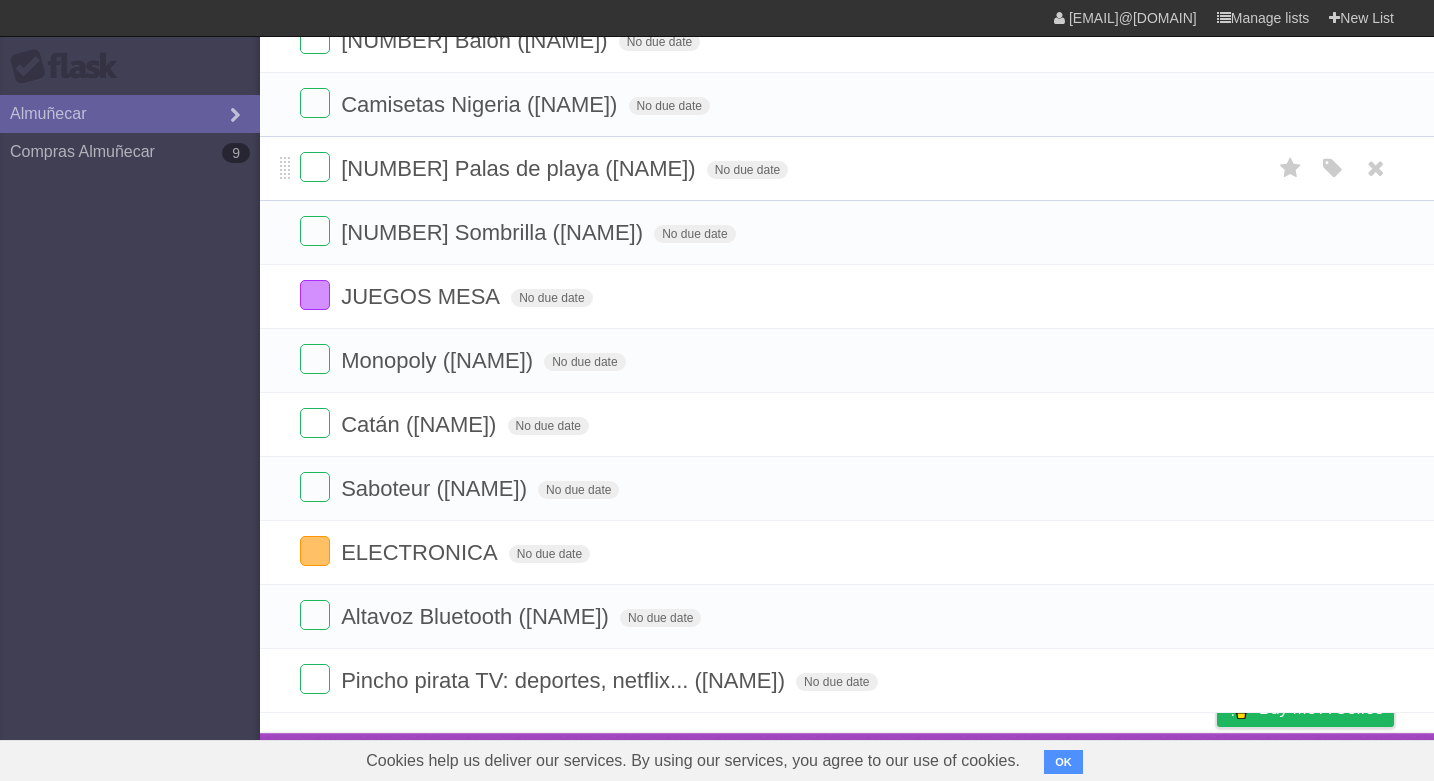 scroll, scrollTop: 0, scrollLeft: 0, axis: both 